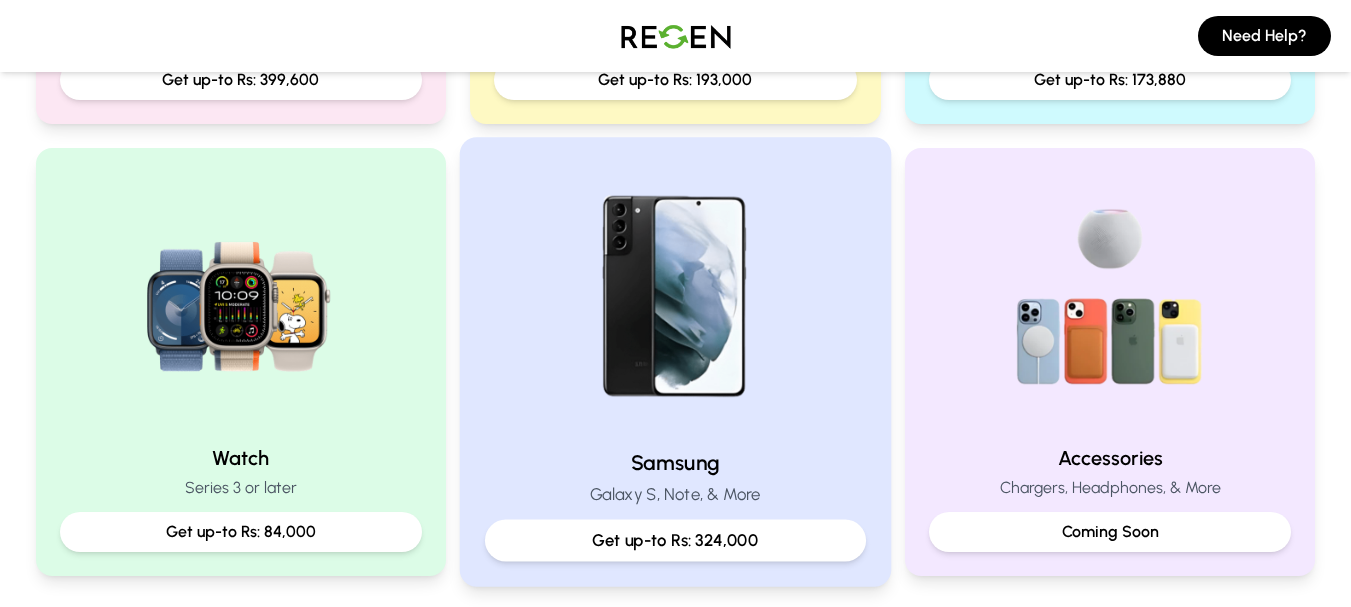 scroll, scrollTop: 600, scrollLeft: 0, axis: vertical 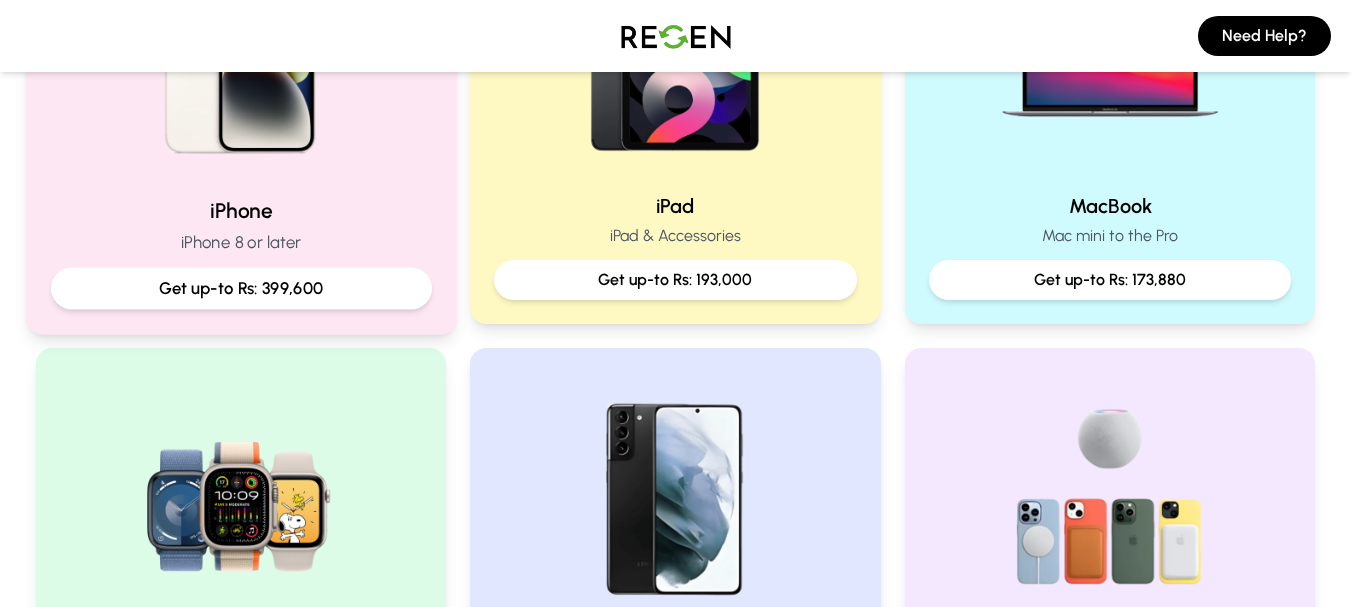 click on "iPhone" at bounding box center [240, 210] 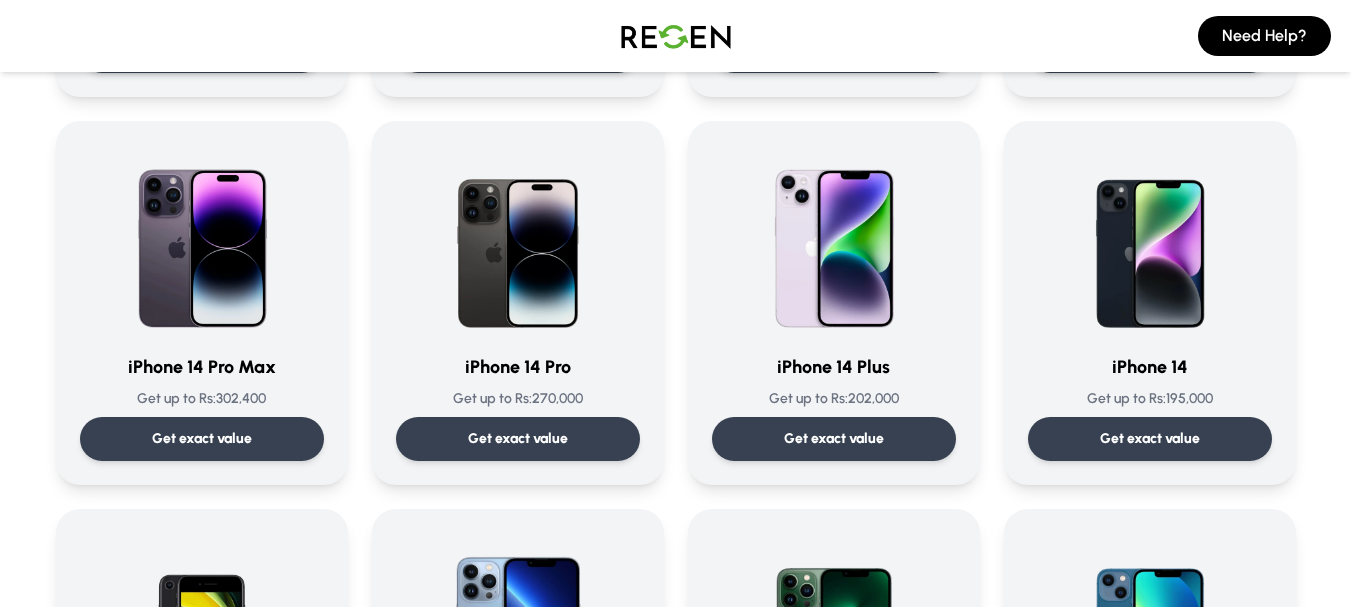 scroll, scrollTop: 500, scrollLeft: 0, axis: vertical 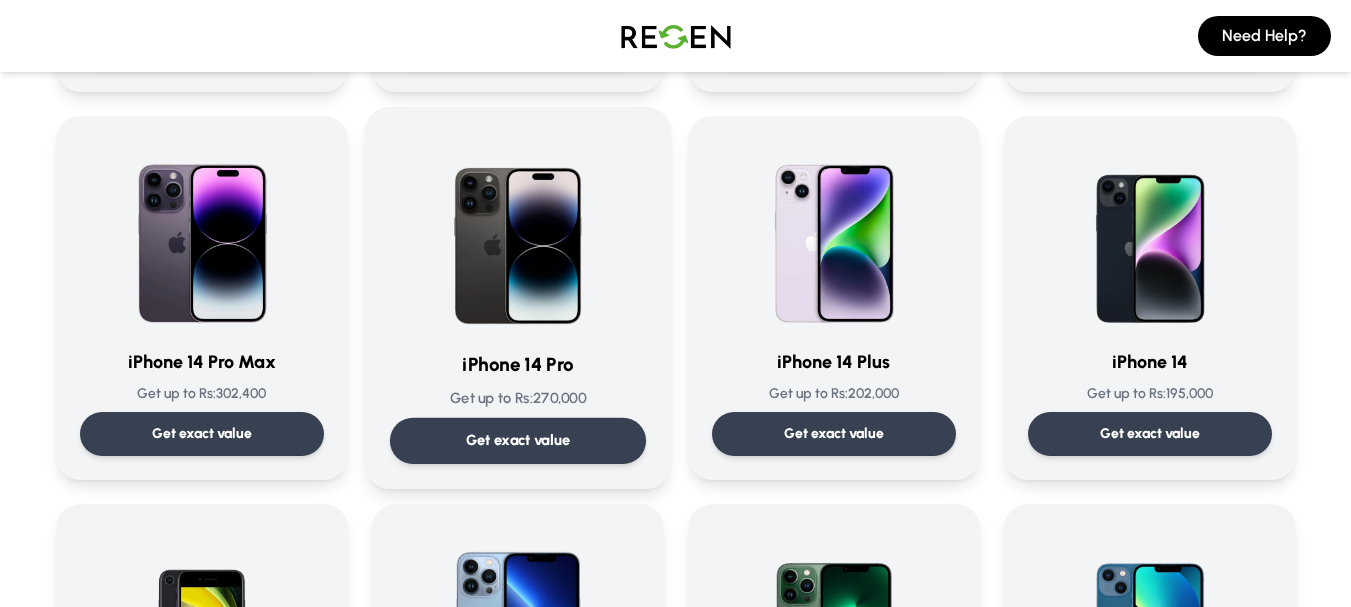 click at bounding box center [518, 233] 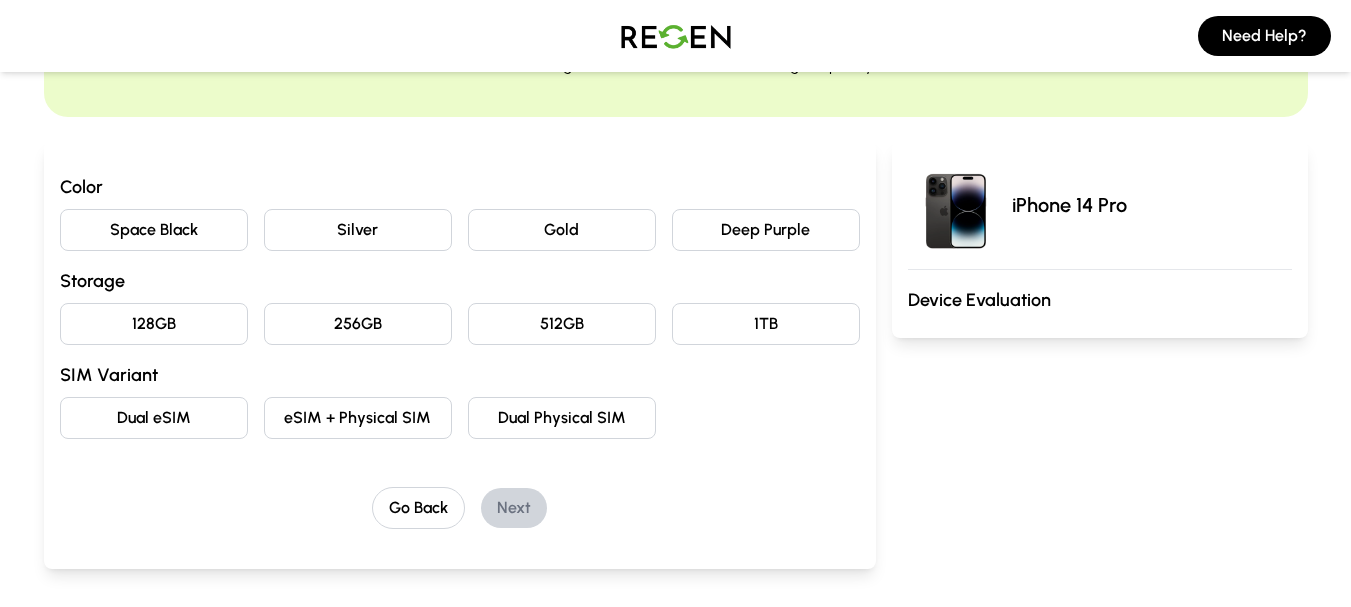 scroll, scrollTop: 100, scrollLeft: 0, axis: vertical 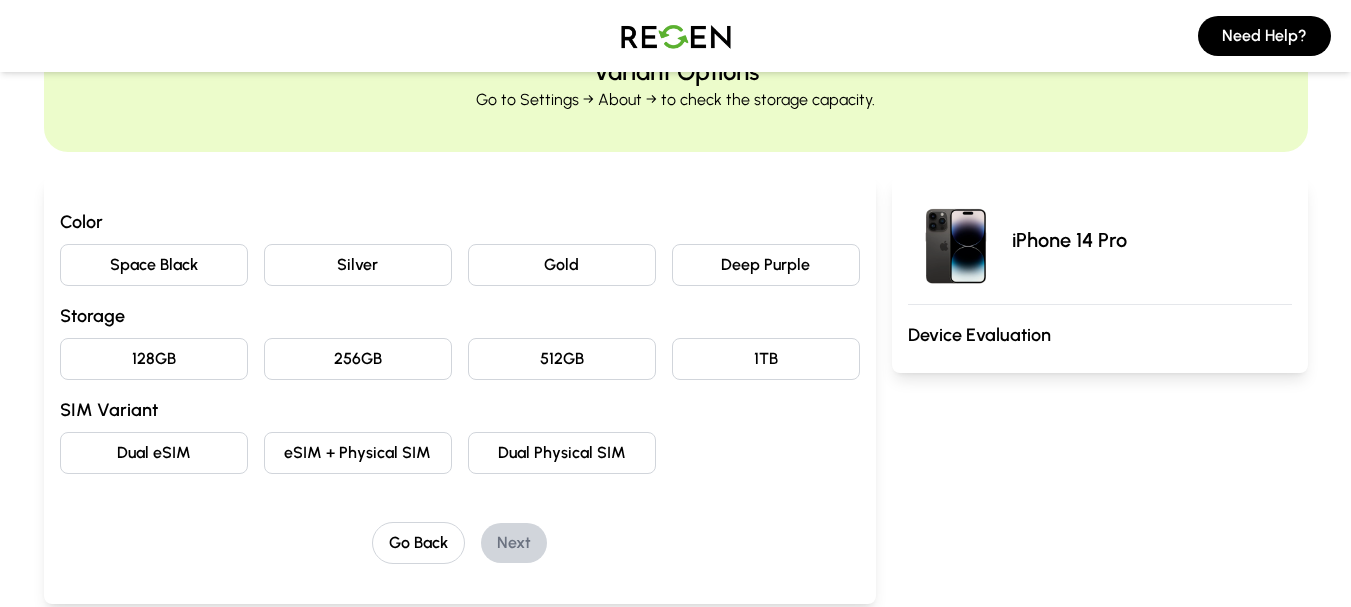 click on "Space Black" at bounding box center [154, 265] 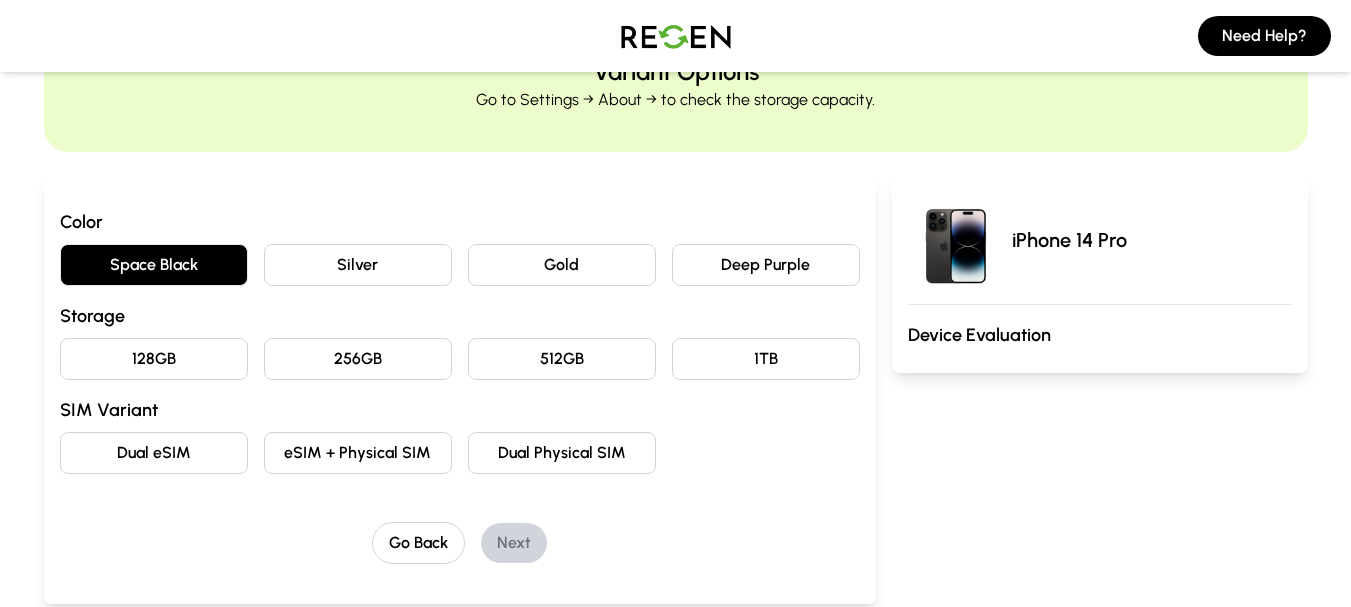 click on "256GB" at bounding box center (358, 359) 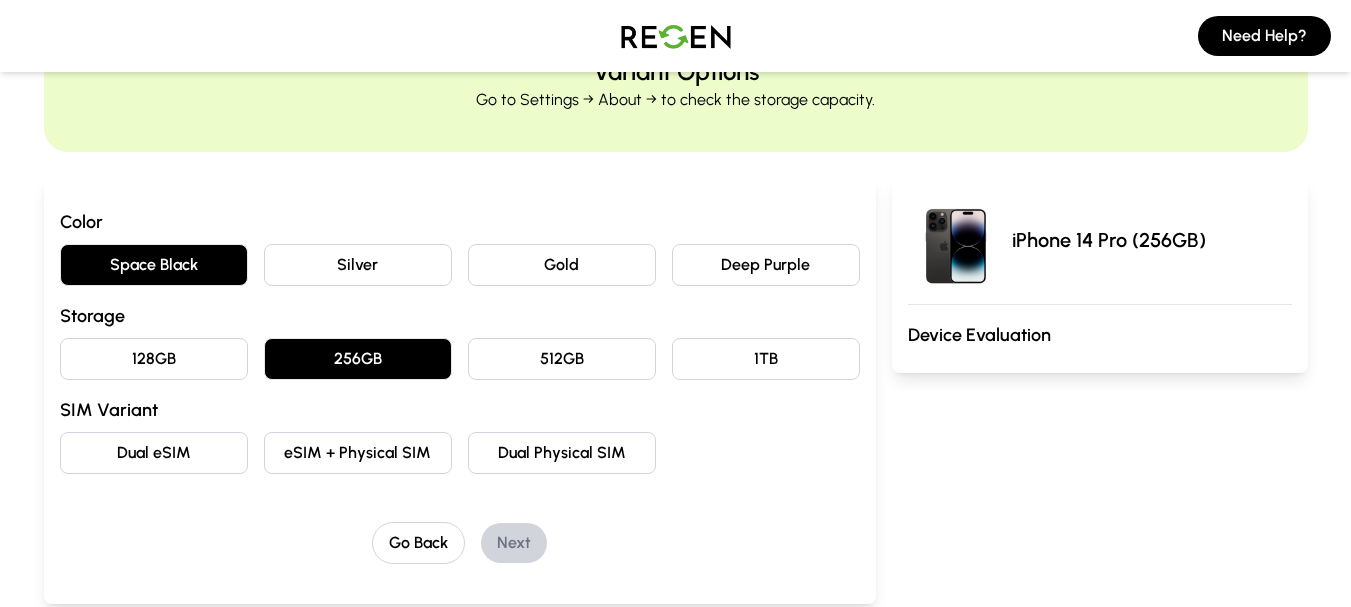click on "eSIM + Physical SIM" at bounding box center (358, 453) 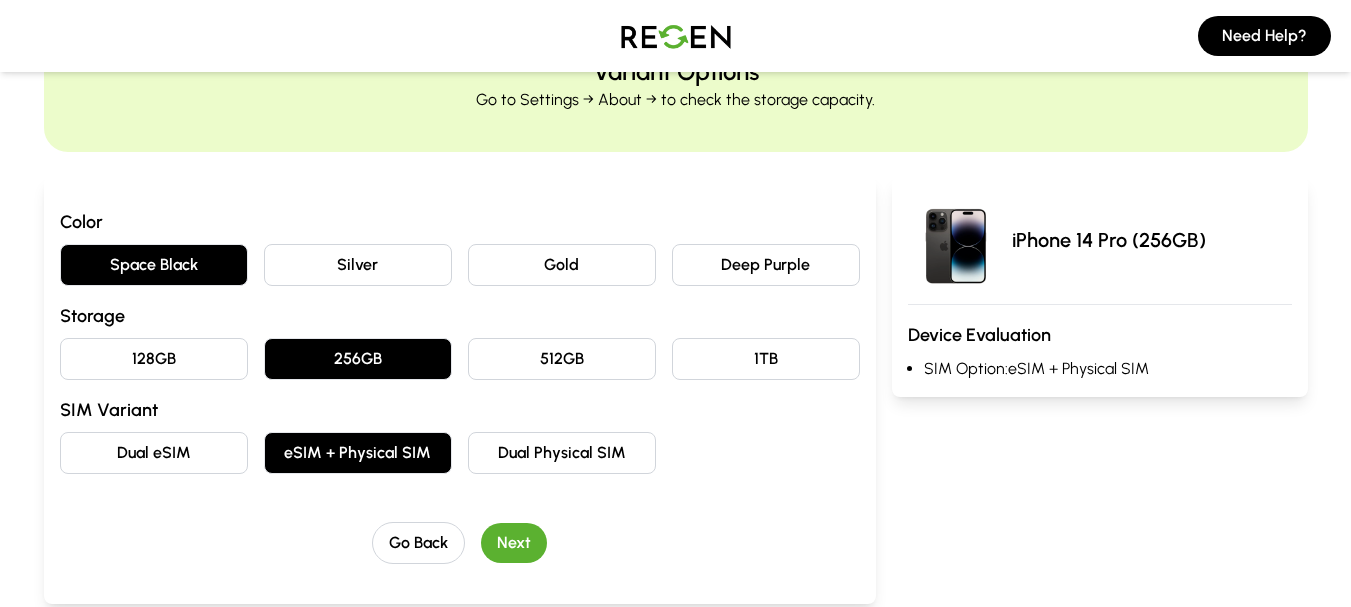 click on "Next" at bounding box center [514, 543] 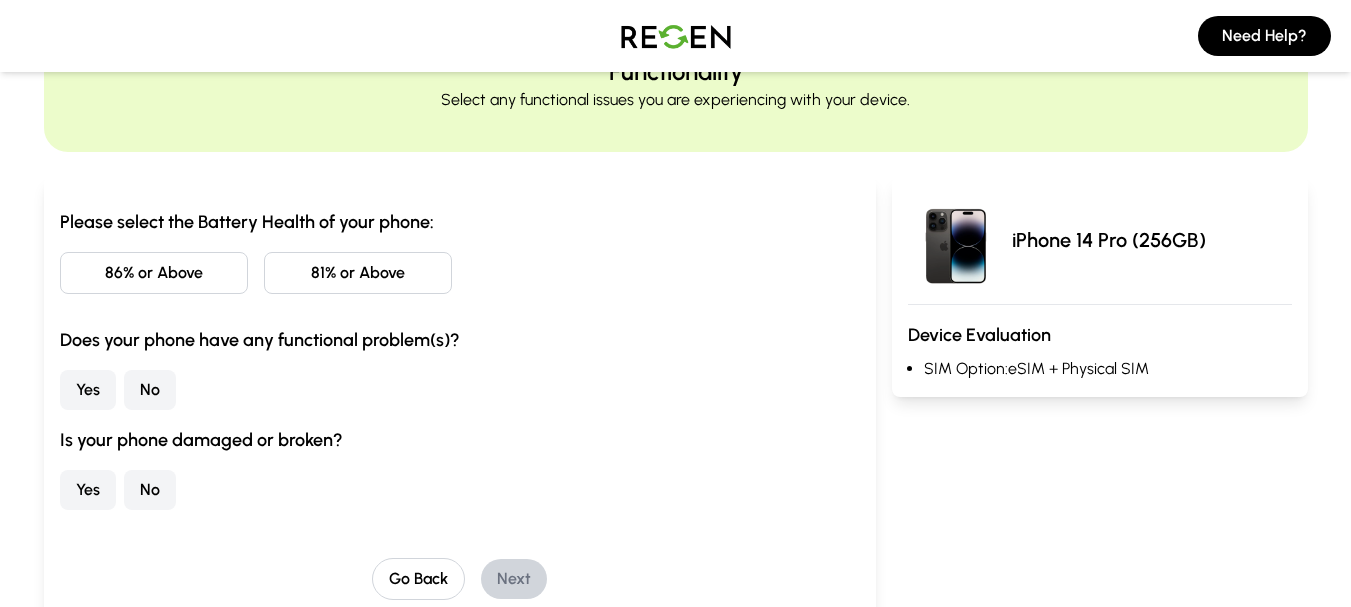 click on "86% or Above" at bounding box center (154, 273) 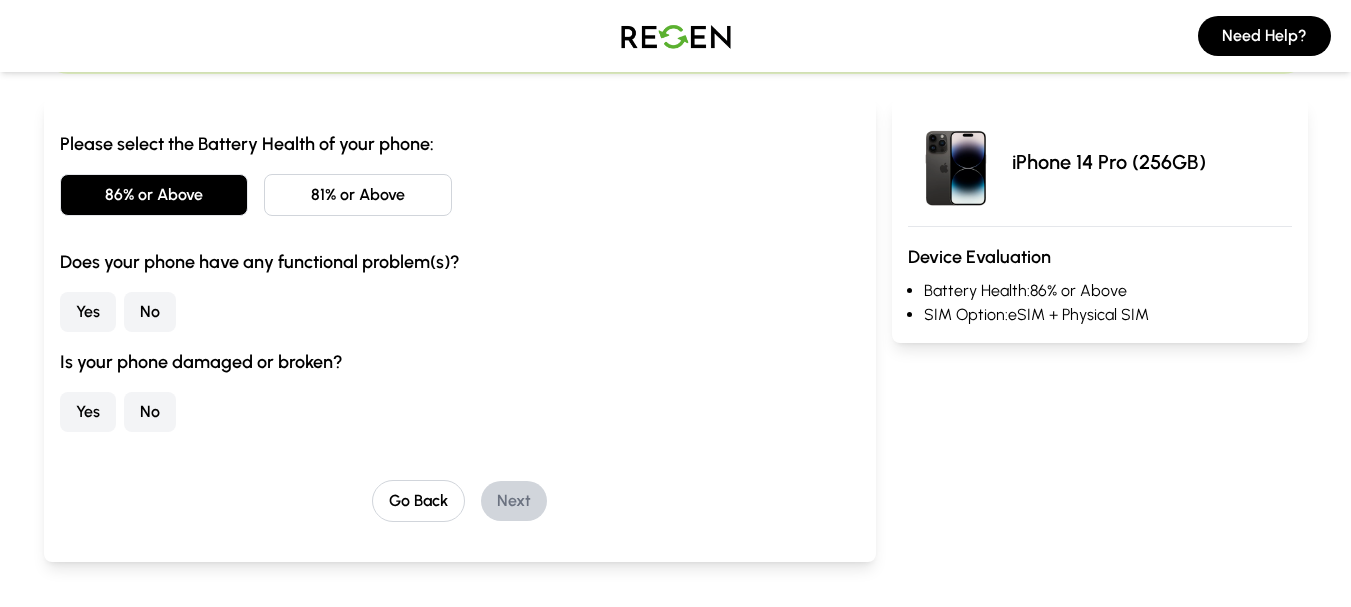 scroll, scrollTop: 200, scrollLeft: 0, axis: vertical 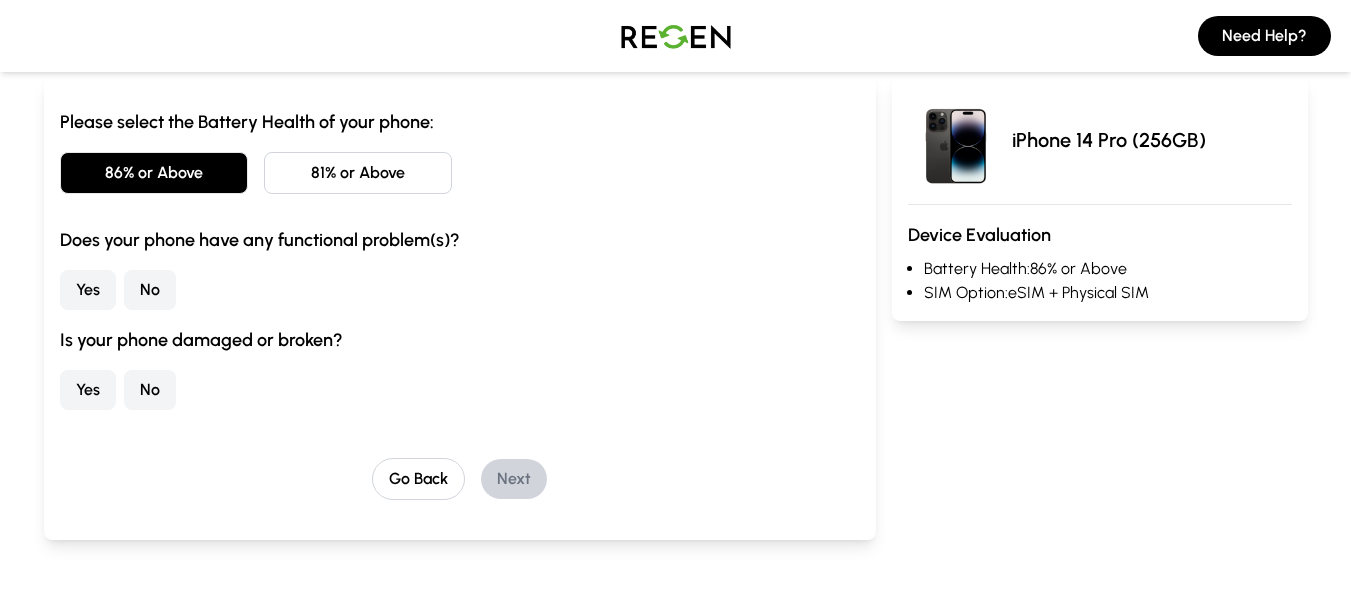 click on "No" at bounding box center [150, 290] 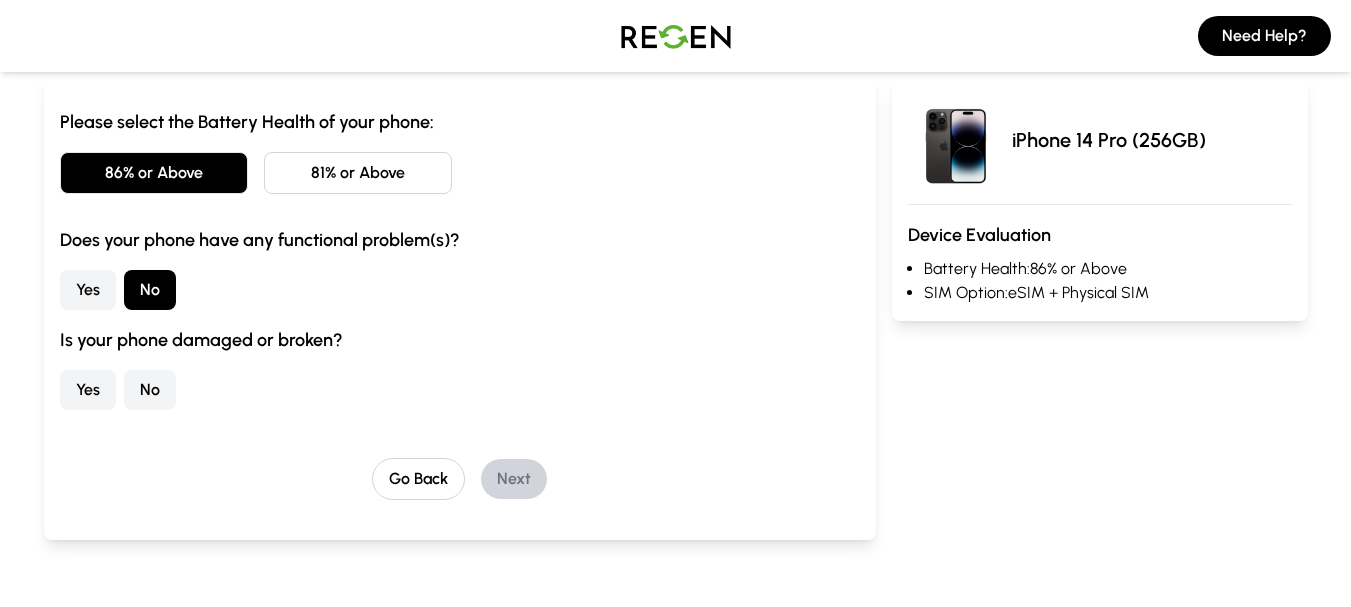 click on "No" at bounding box center (150, 390) 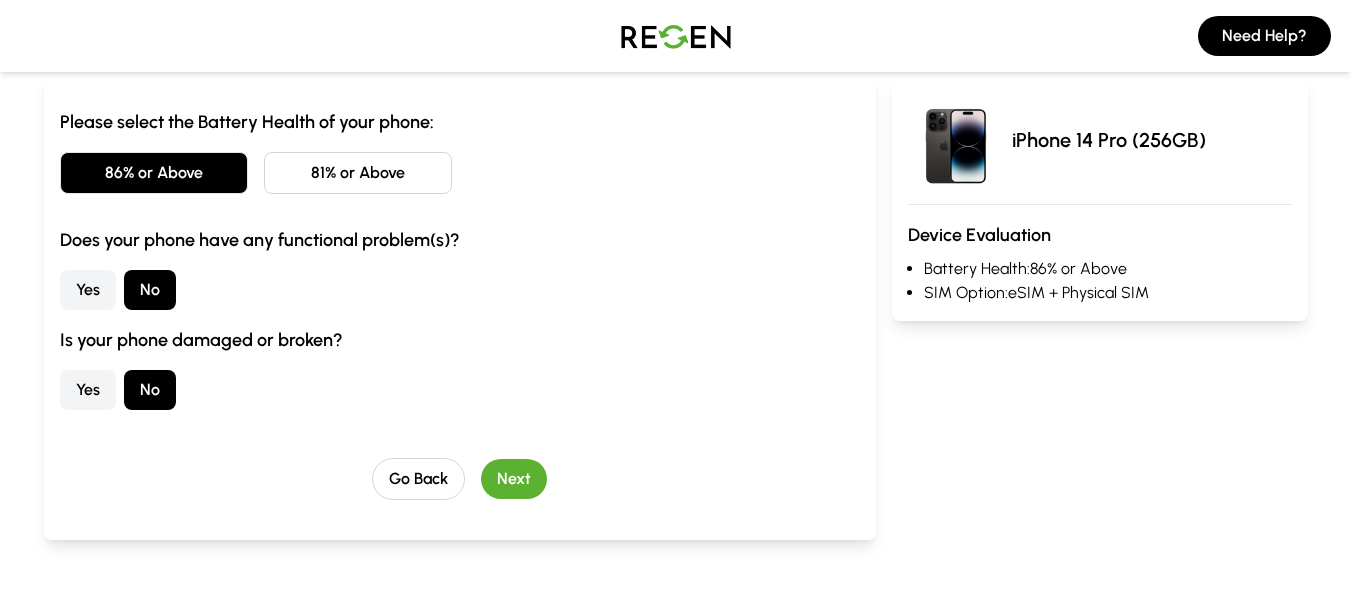 click on "Next" at bounding box center (514, 479) 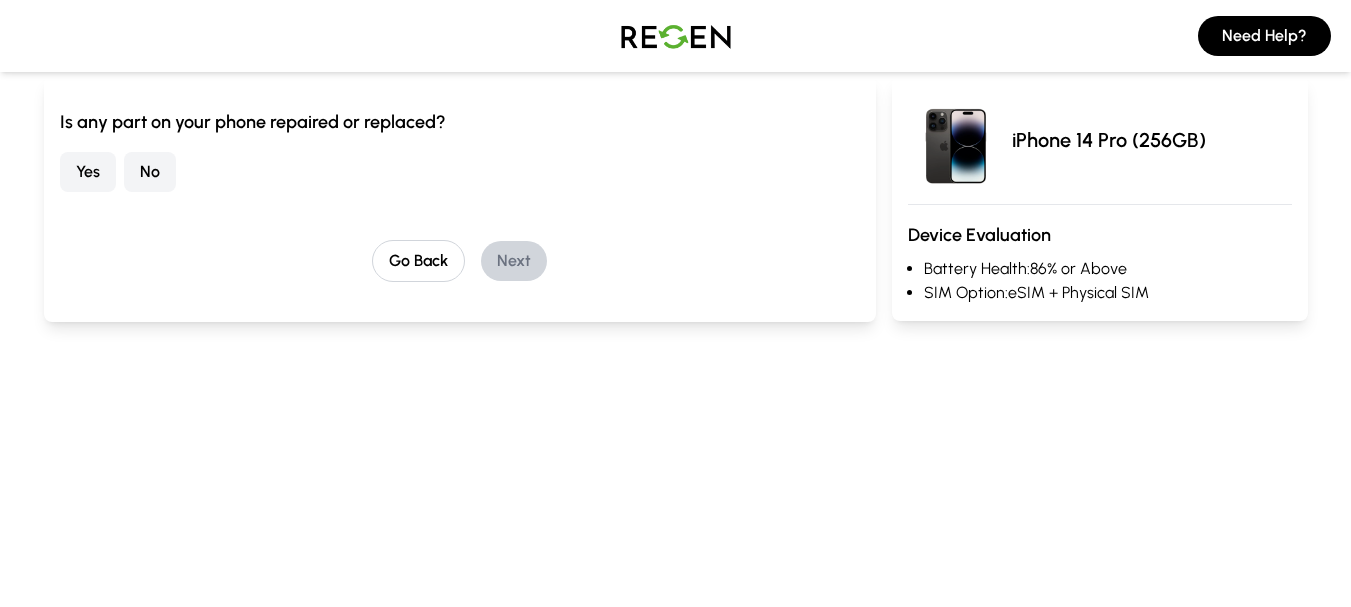 scroll, scrollTop: 100, scrollLeft: 0, axis: vertical 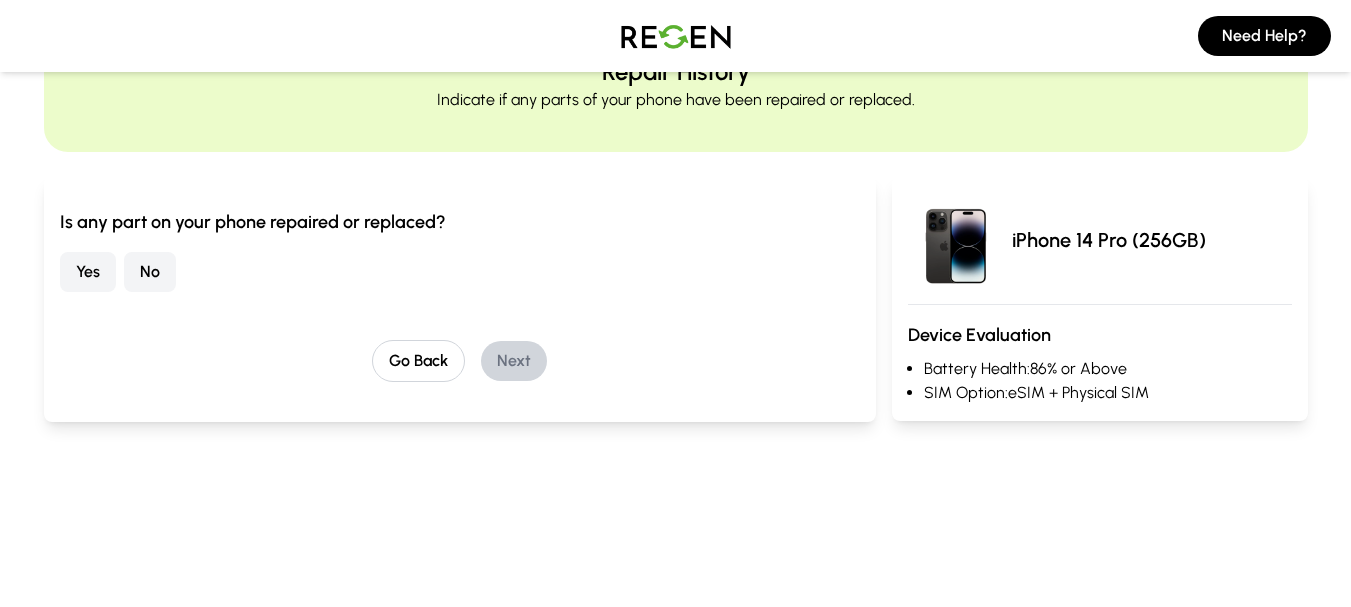 click on "No" at bounding box center [150, 272] 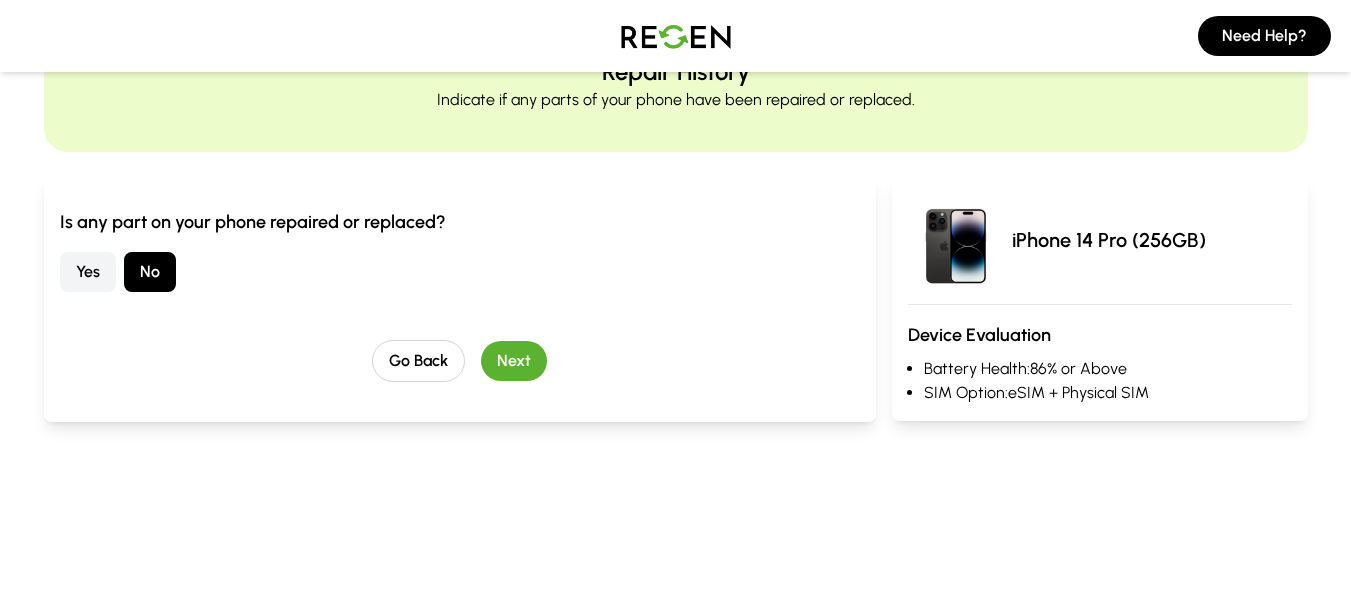 click on "Next" at bounding box center [514, 361] 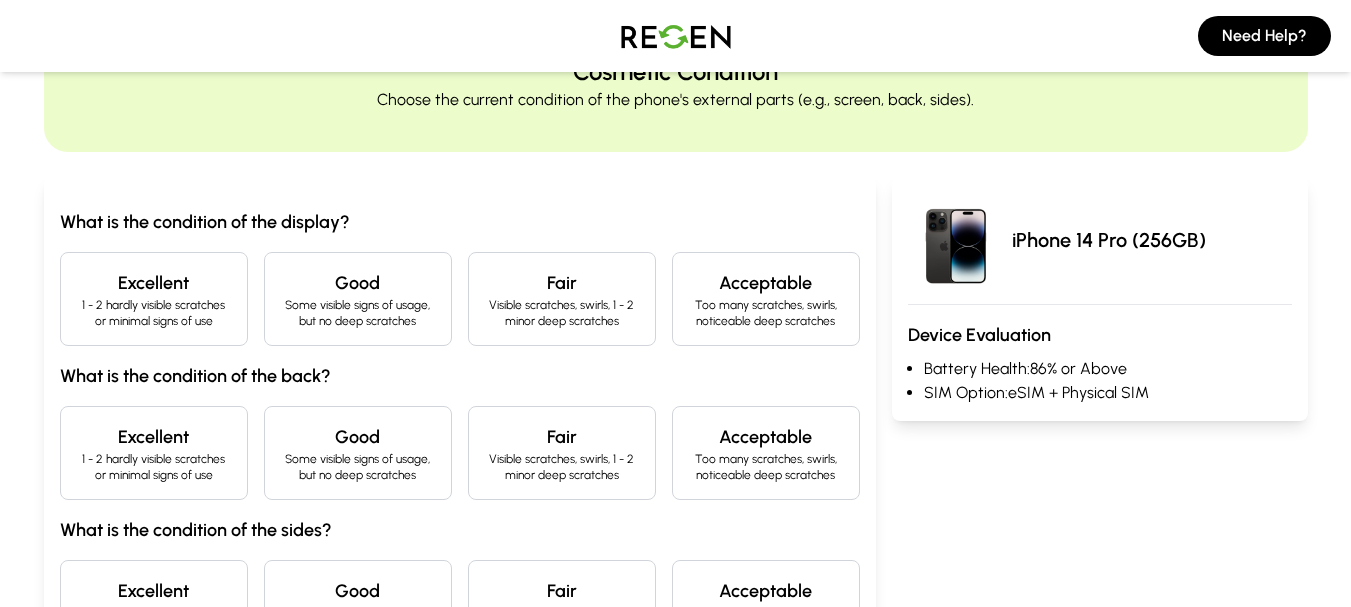 click on "1 - 2 hardly visible scratches or minimal signs of use" at bounding box center [154, 313] 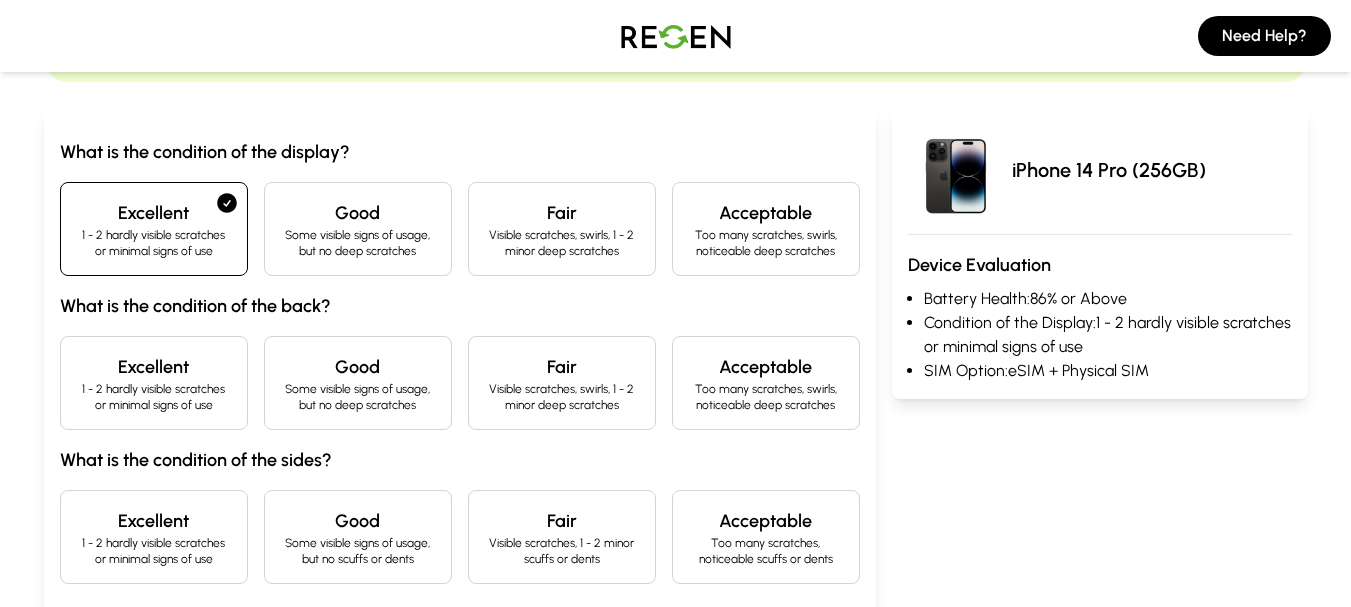 scroll, scrollTop: 200, scrollLeft: 0, axis: vertical 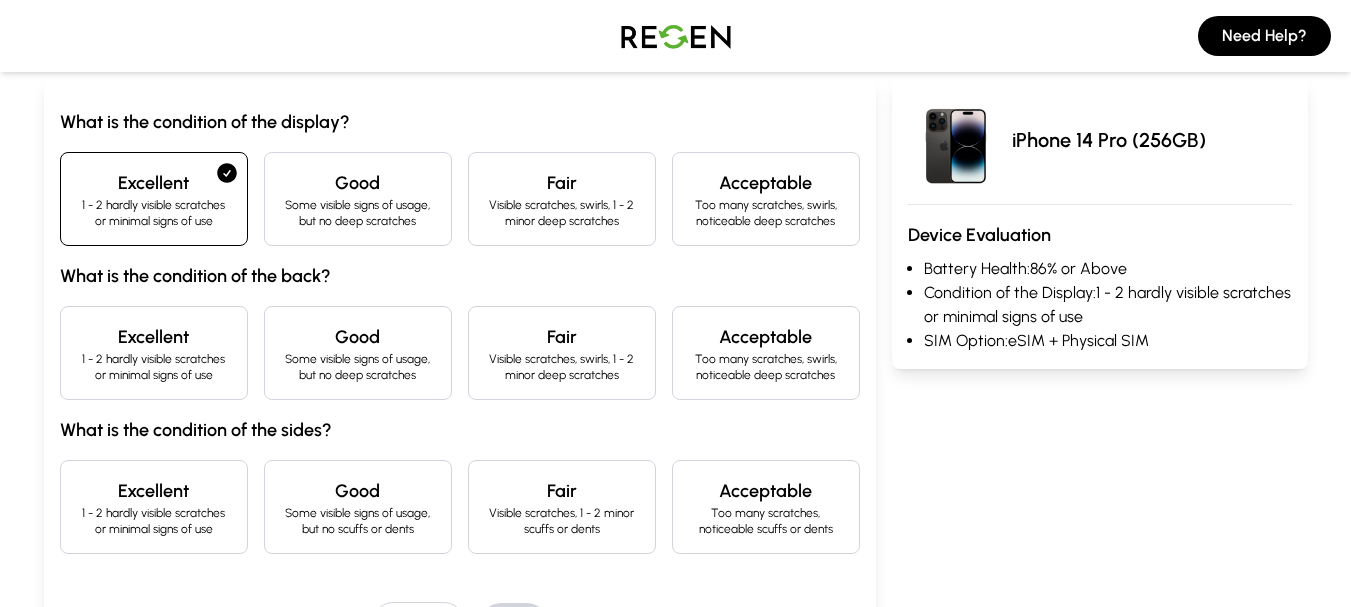 click on "Excellent" at bounding box center [154, 337] 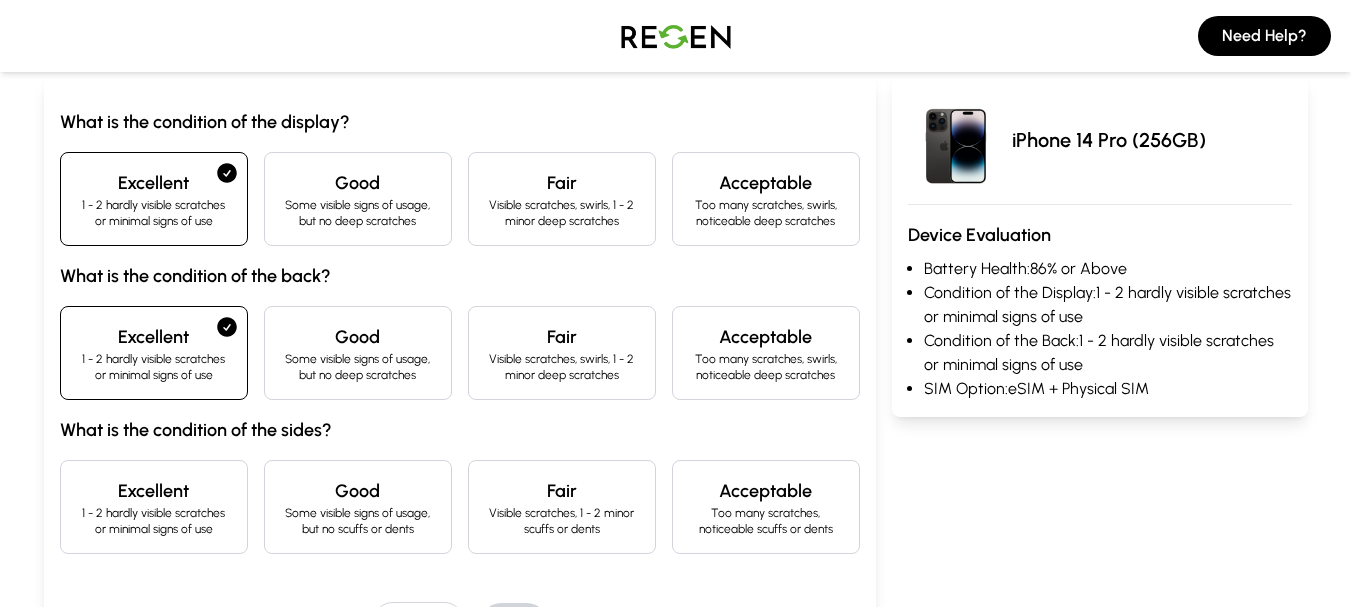 scroll, scrollTop: 300, scrollLeft: 0, axis: vertical 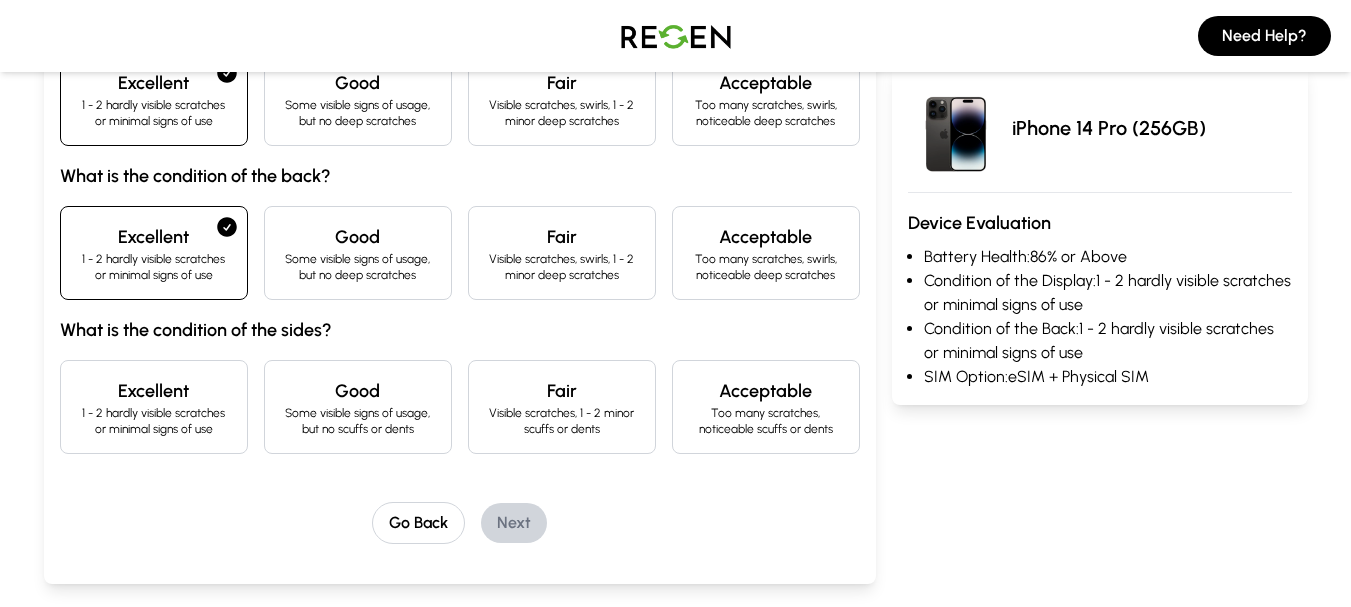 click on "Excellent" at bounding box center (154, 391) 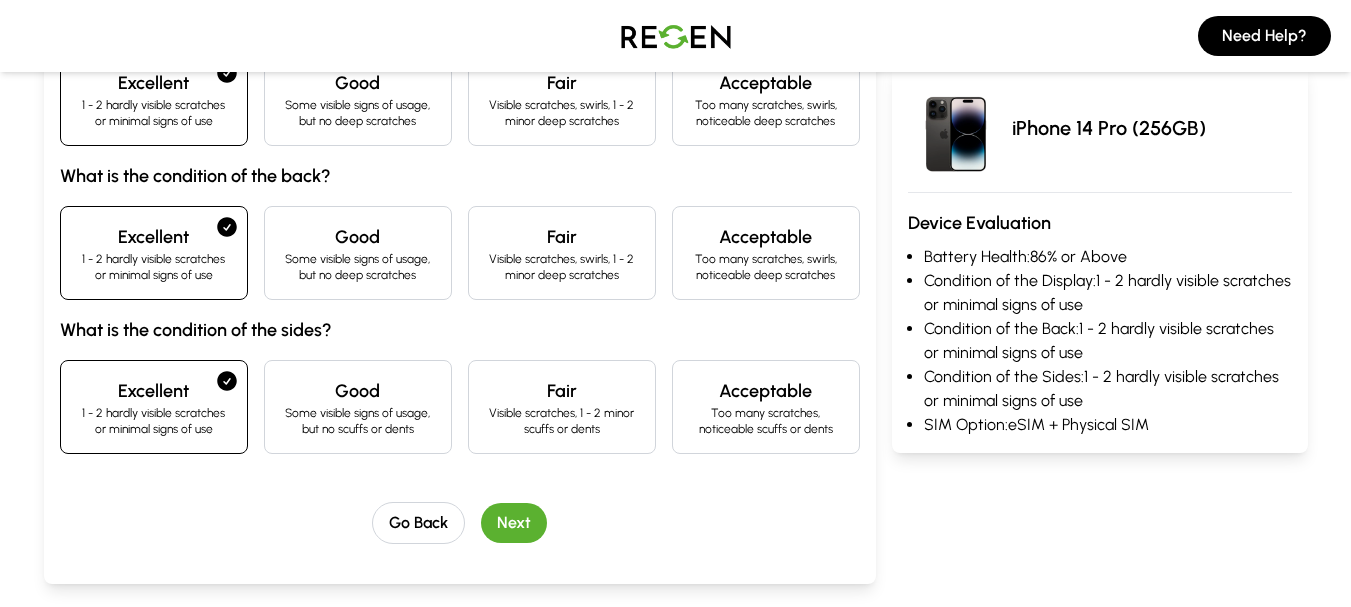 click on "Next" at bounding box center (514, 523) 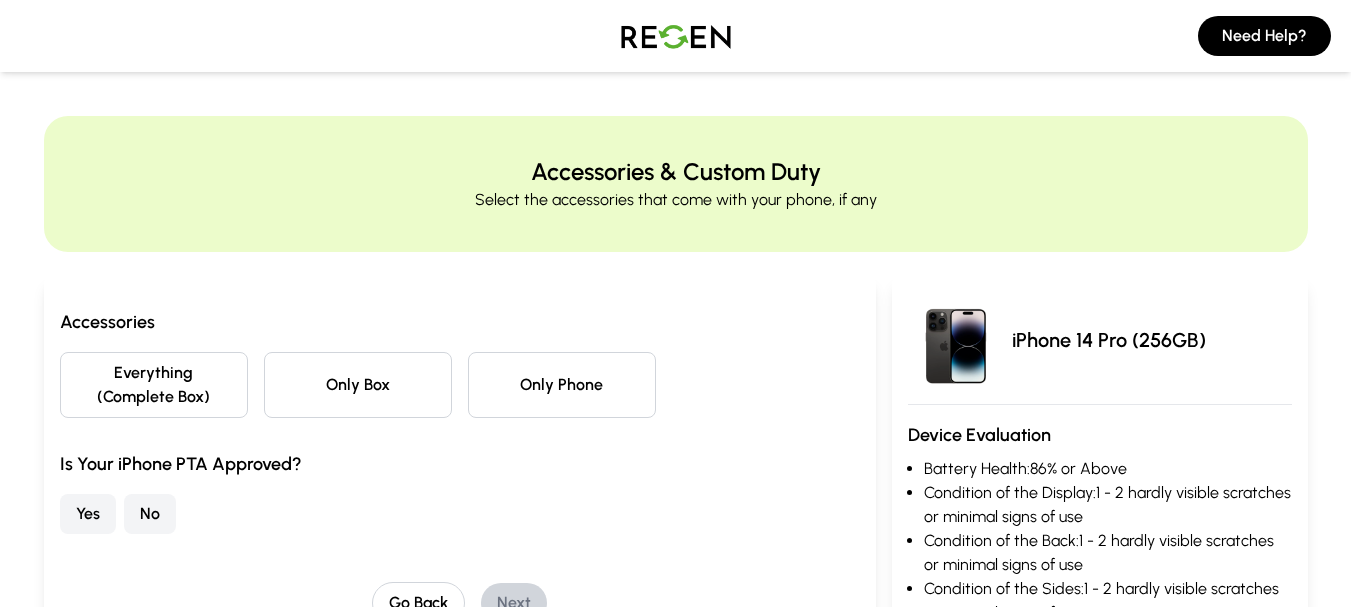 scroll, scrollTop: 100, scrollLeft: 0, axis: vertical 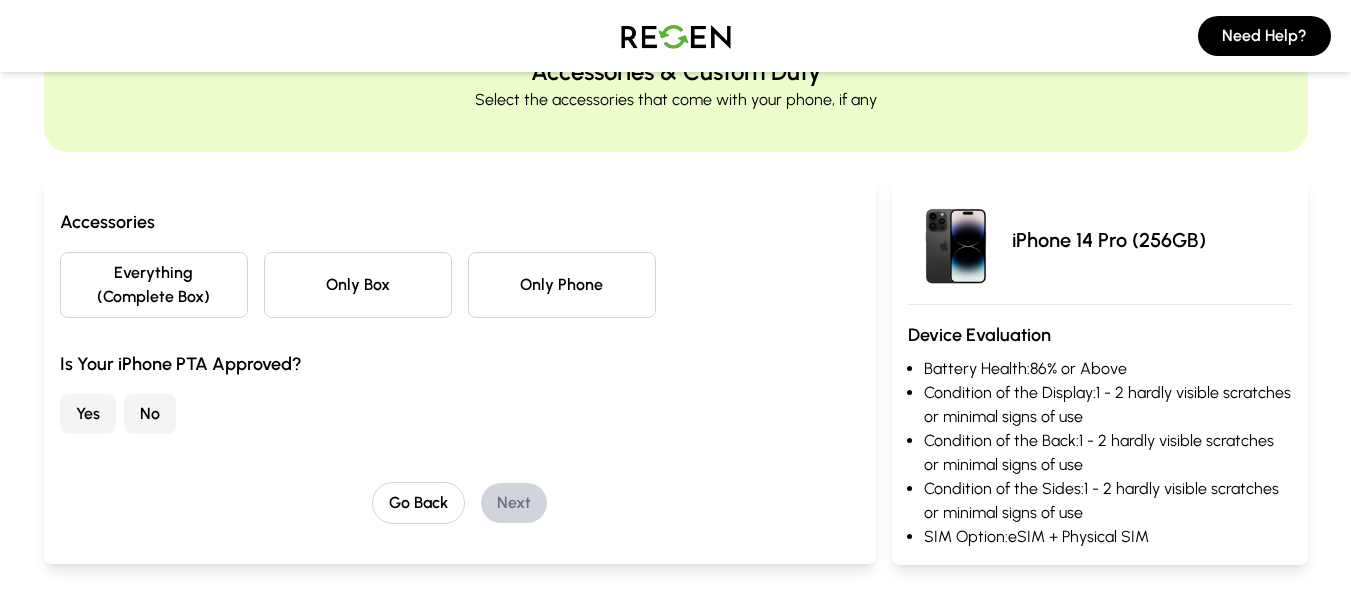 click on "Only Phone" at bounding box center (562, 285) 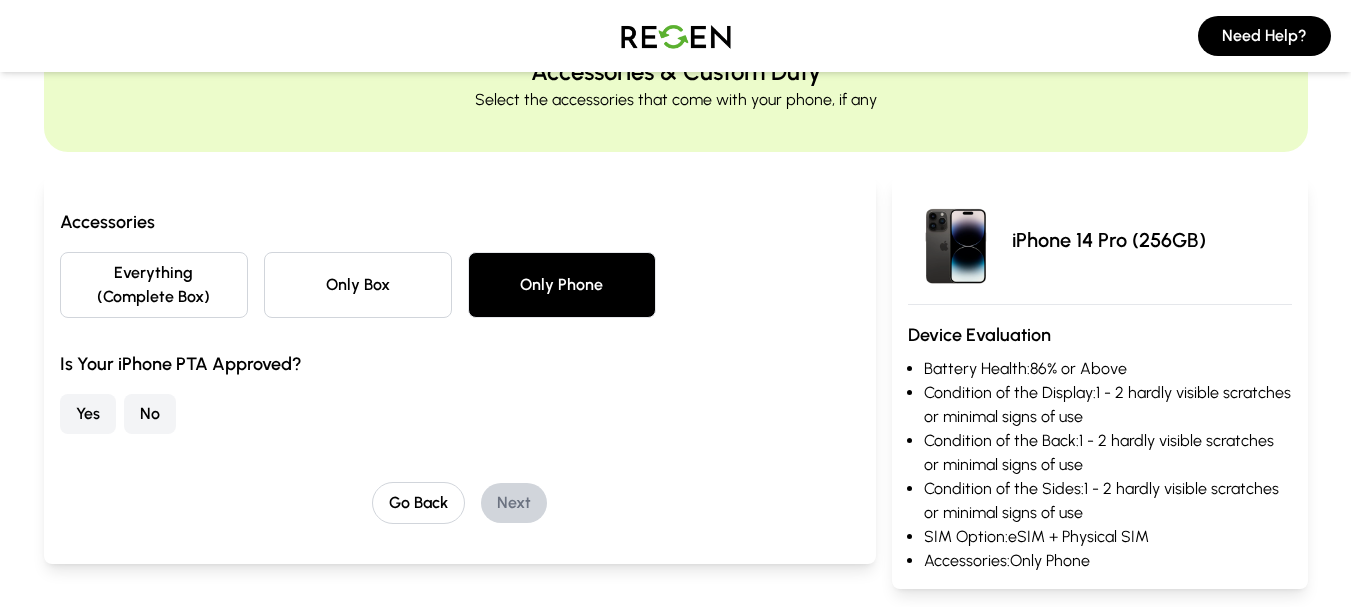 click on "Yes" at bounding box center [88, 414] 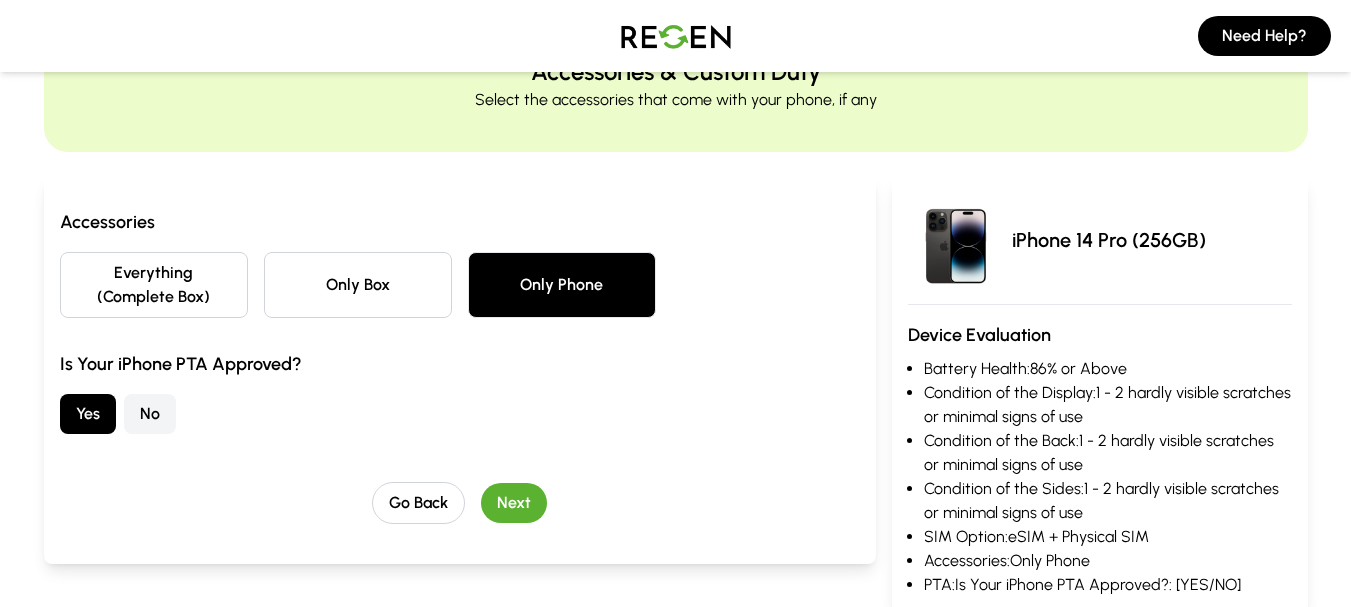 click on "Next" at bounding box center (514, 503) 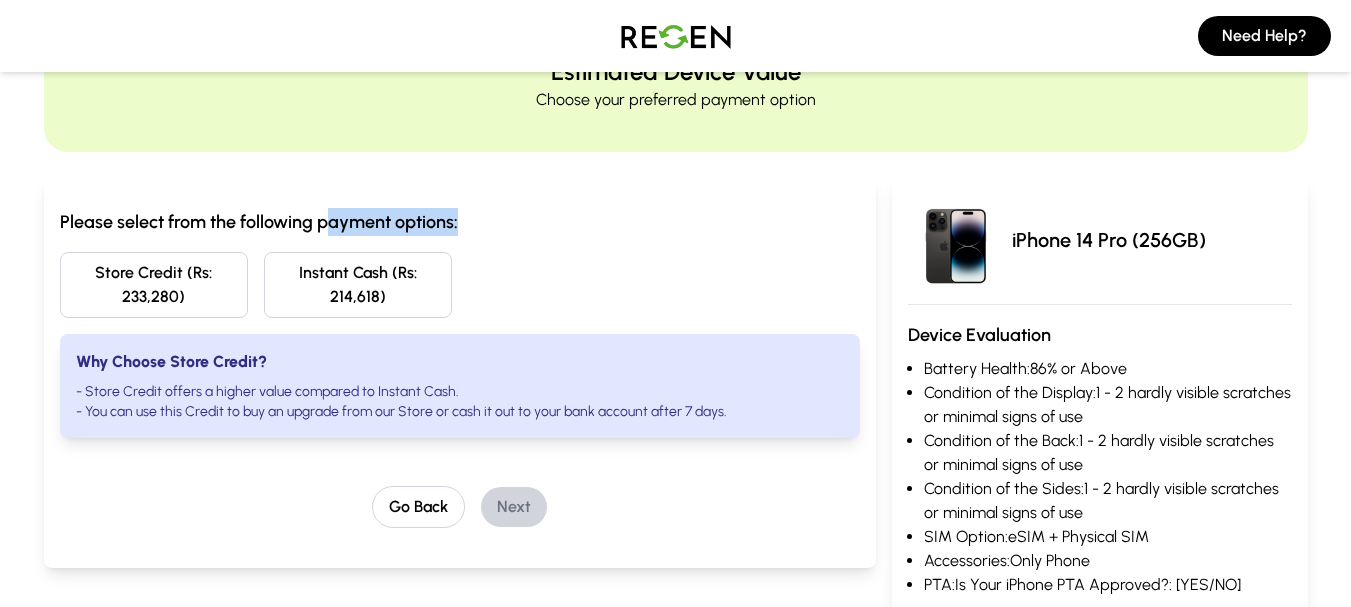 drag, startPoint x: 347, startPoint y: 228, endPoint x: 496, endPoint y: 214, distance: 149.65627 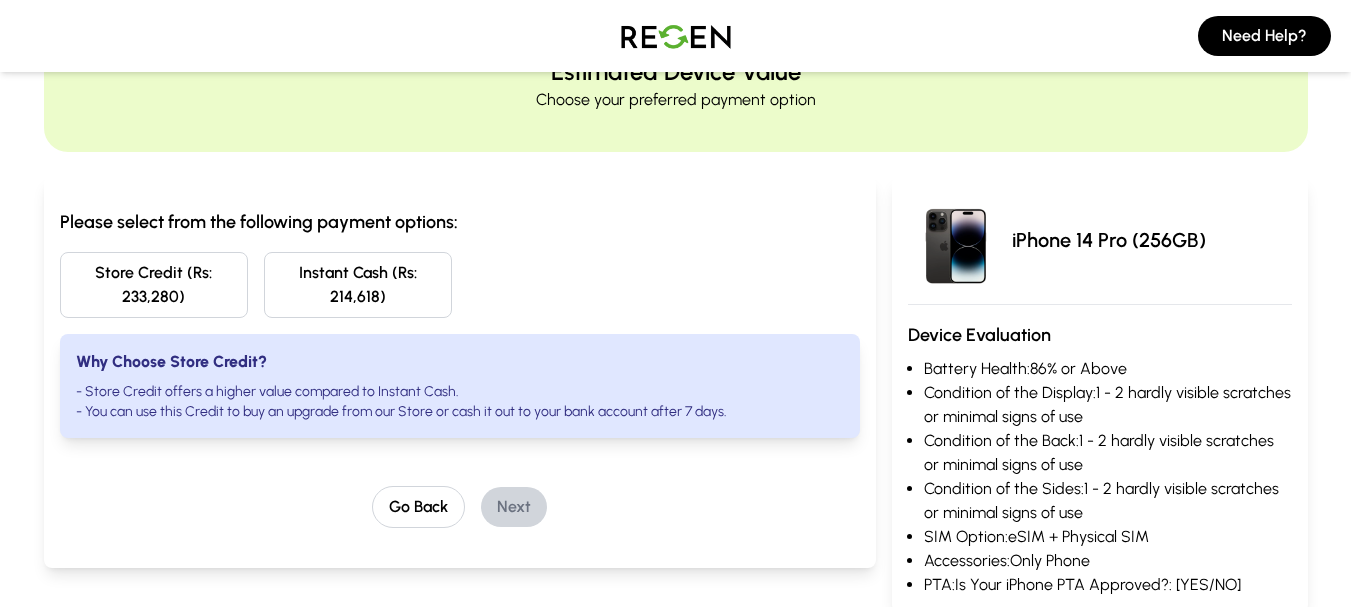 click on "Instant Cash (Rs: 214,618)" at bounding box center [358, 285] 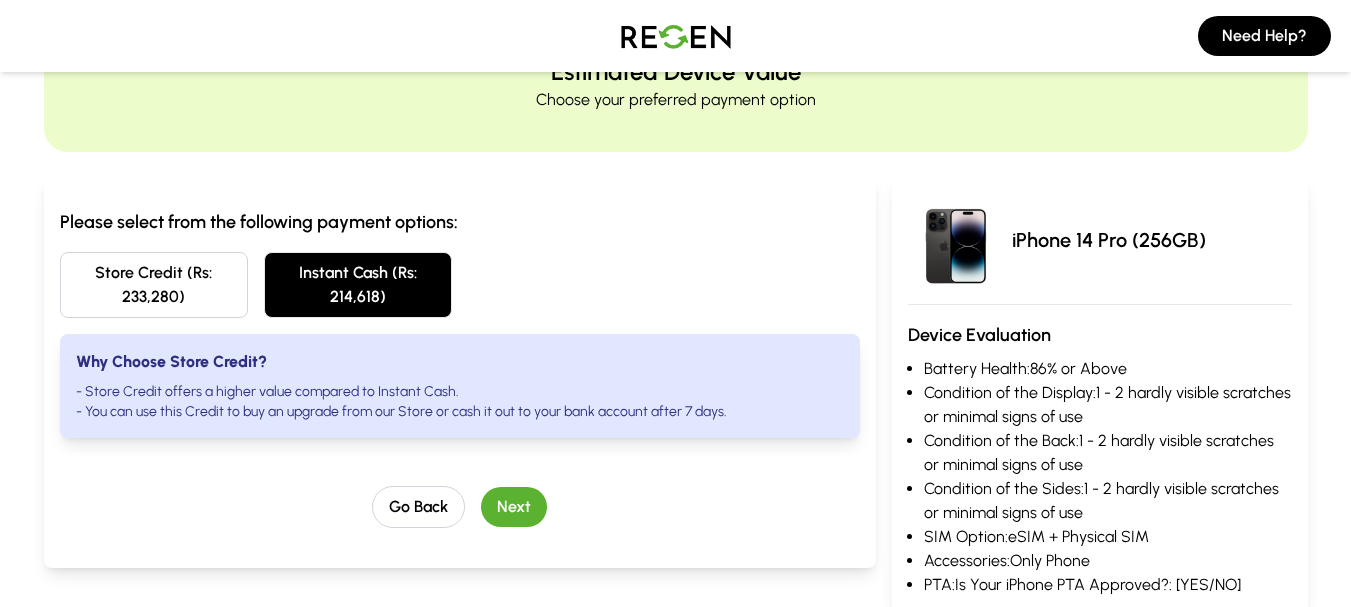 click on "Next" at bounding box center [514, 507] 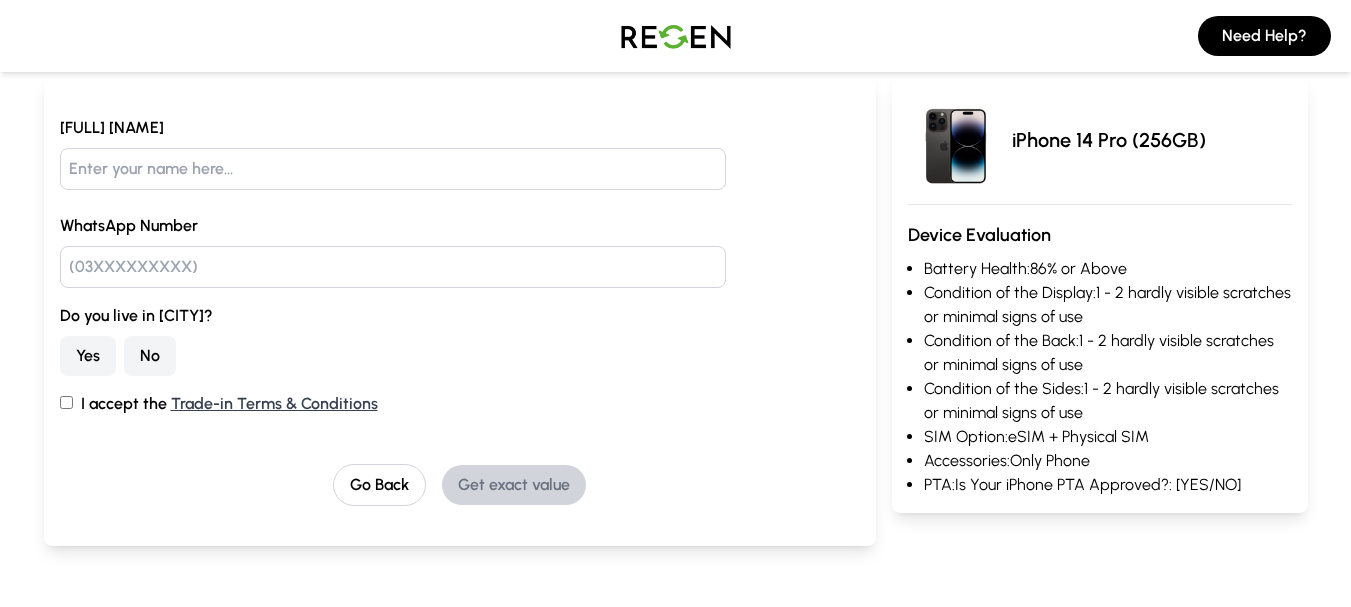 scroll, scrollTop: 0, scrollLeft: 0, axis: both 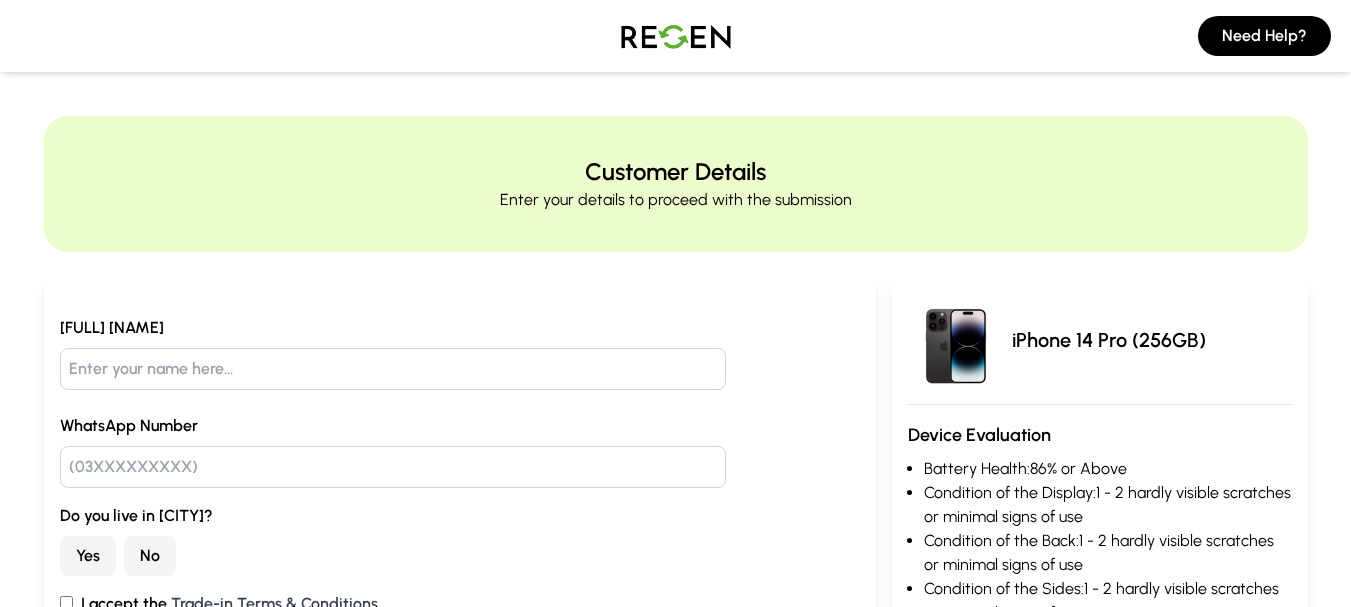 click at bounding box center [676, 36] 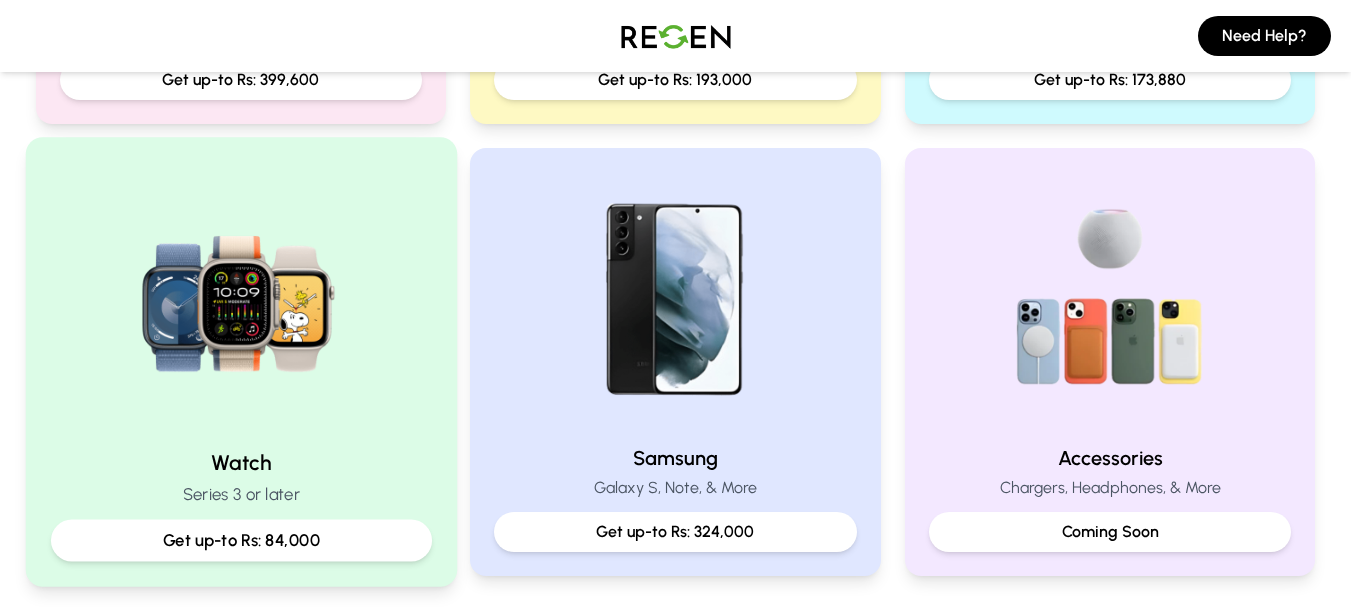 scroll, scrollTop: 600, scrollLeft: 0, axis: vertical 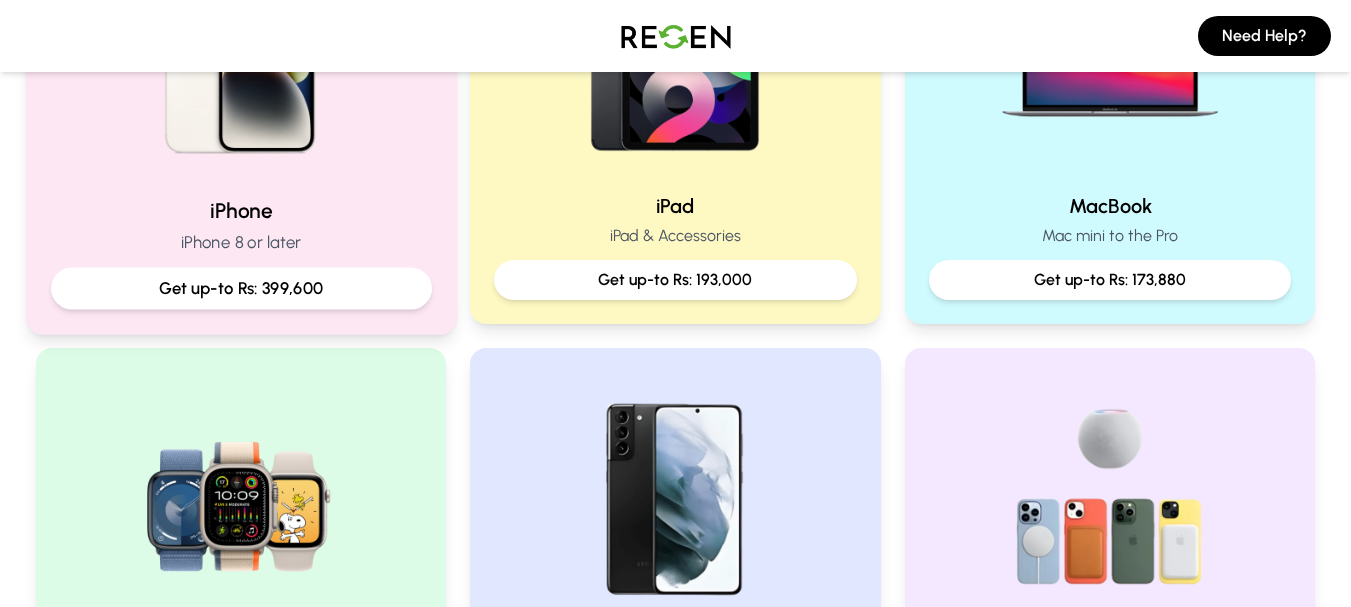 click on "Get up-to Rs: 399,600" at bounding box center [240, 288] 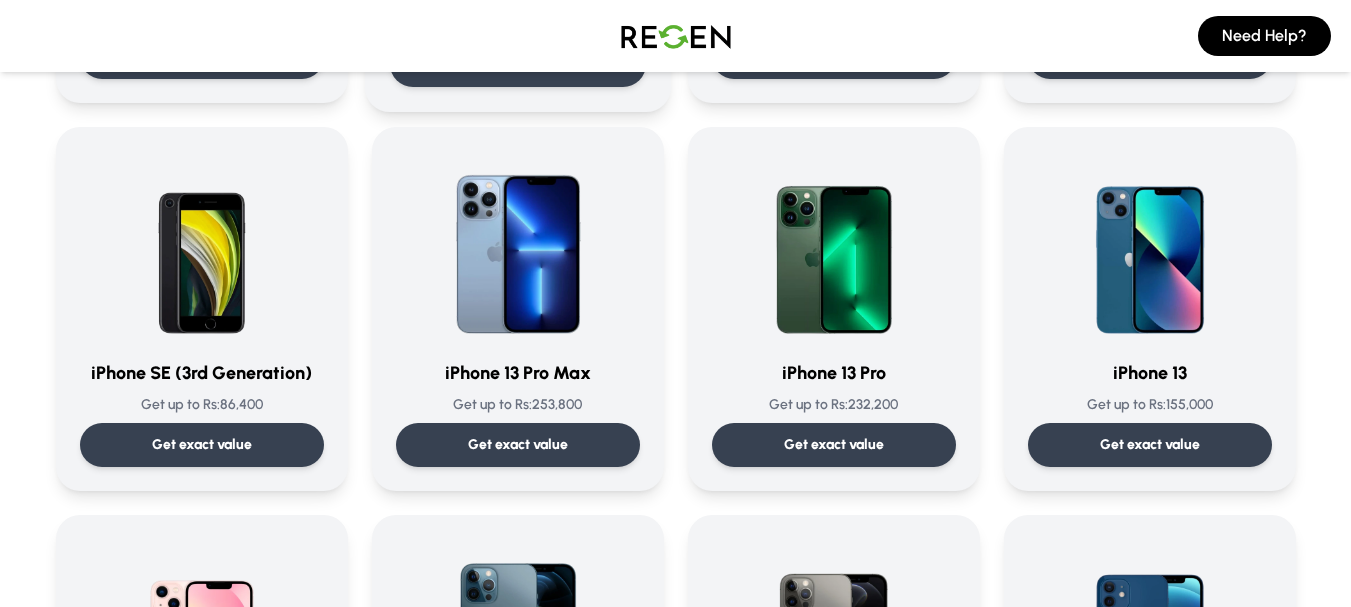 scroll, scrollTop: 1000, scrollLeft: 0, axis: vertical 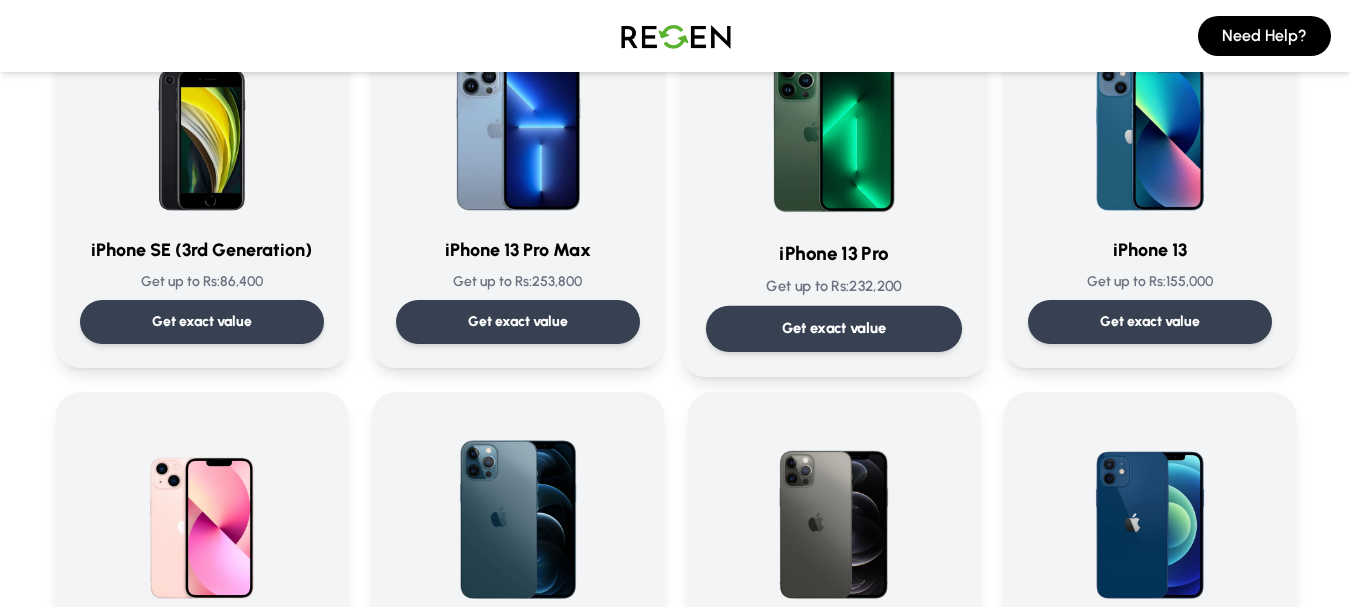 click on "Get exact value" at bounding box center (833, 329) 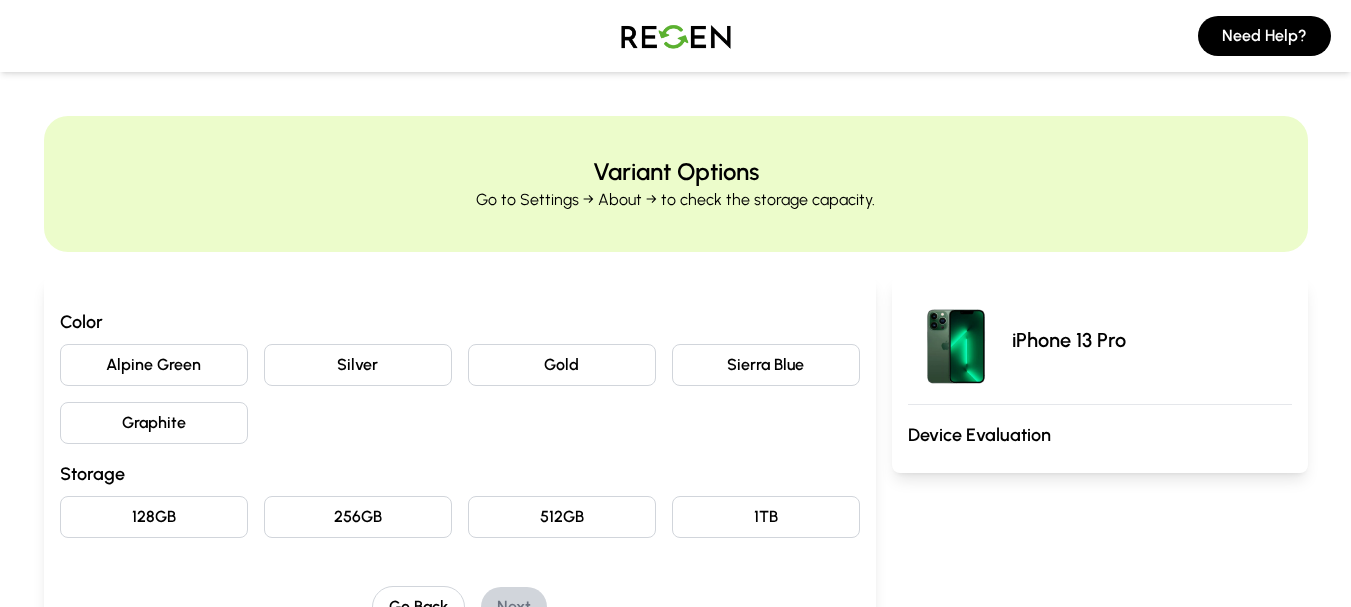 scroll, scrollTop: 100, scrollLeft: 0, axis: vertical 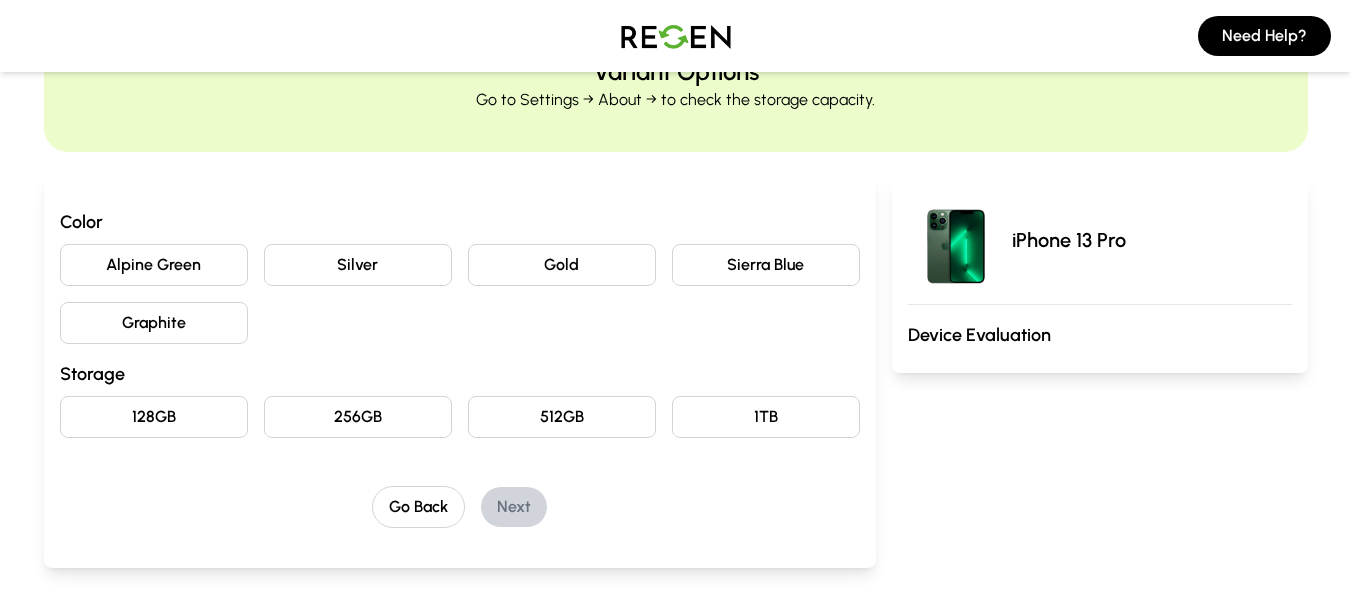 click on "Graphite" at bounding box center [154, 323] 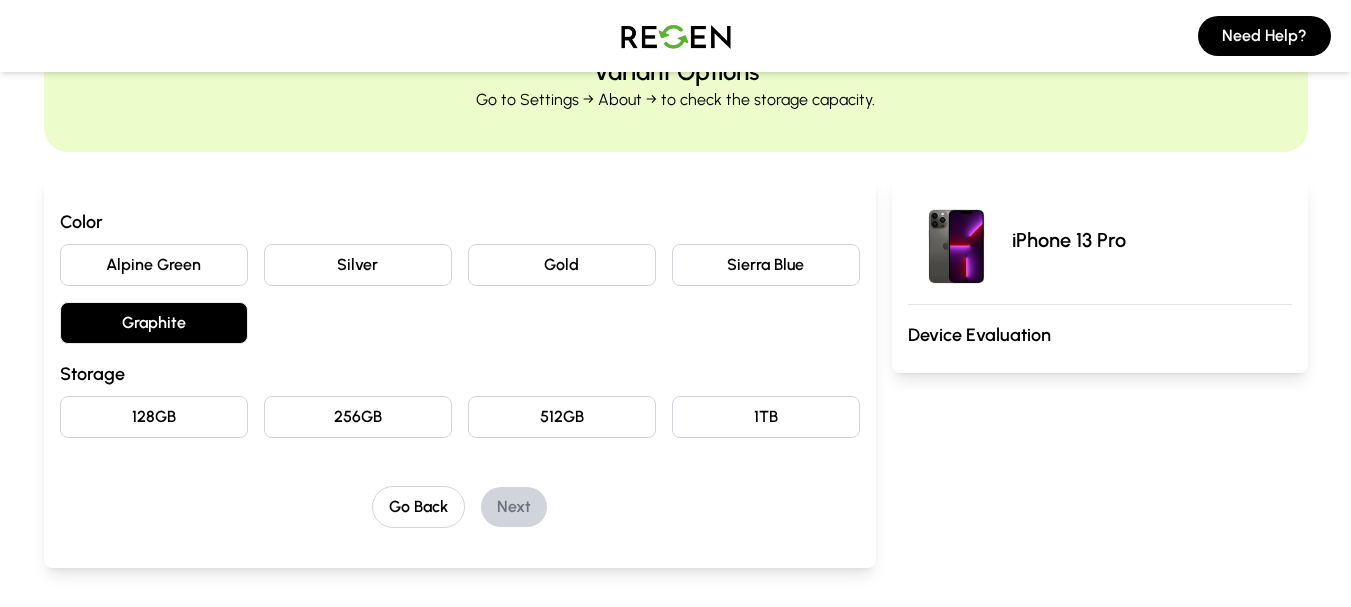 click on "256GB" at bounding box center (358, 417) 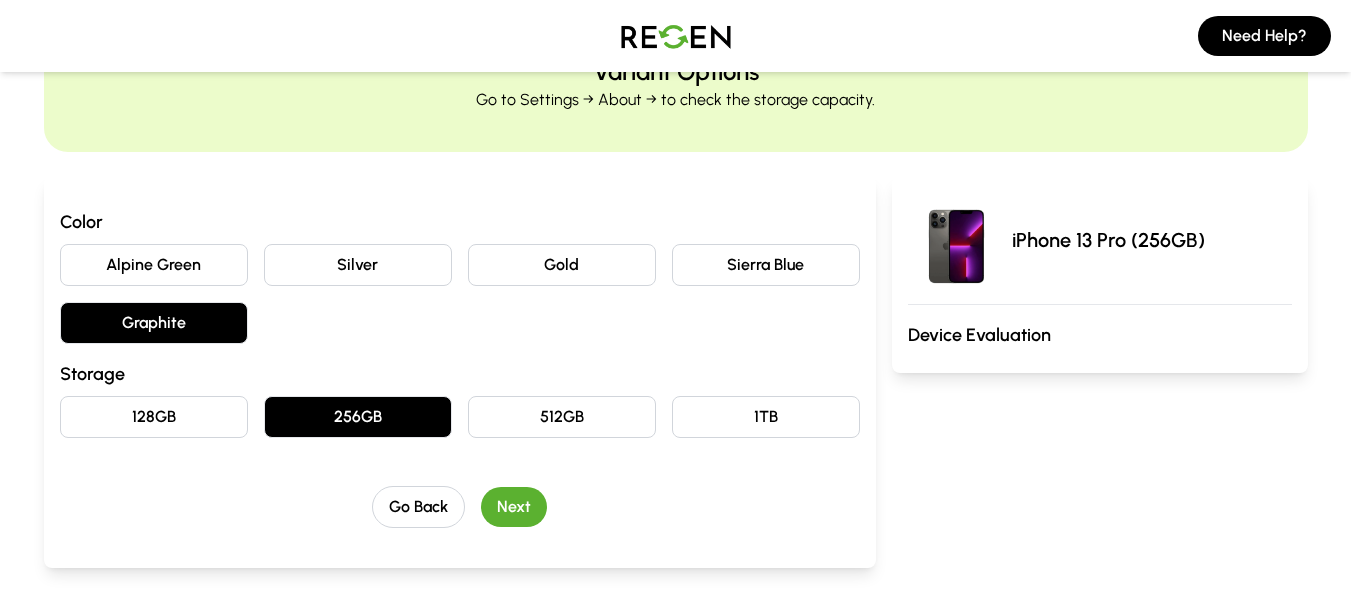 click on "Next" at bounding box center (514, 507) 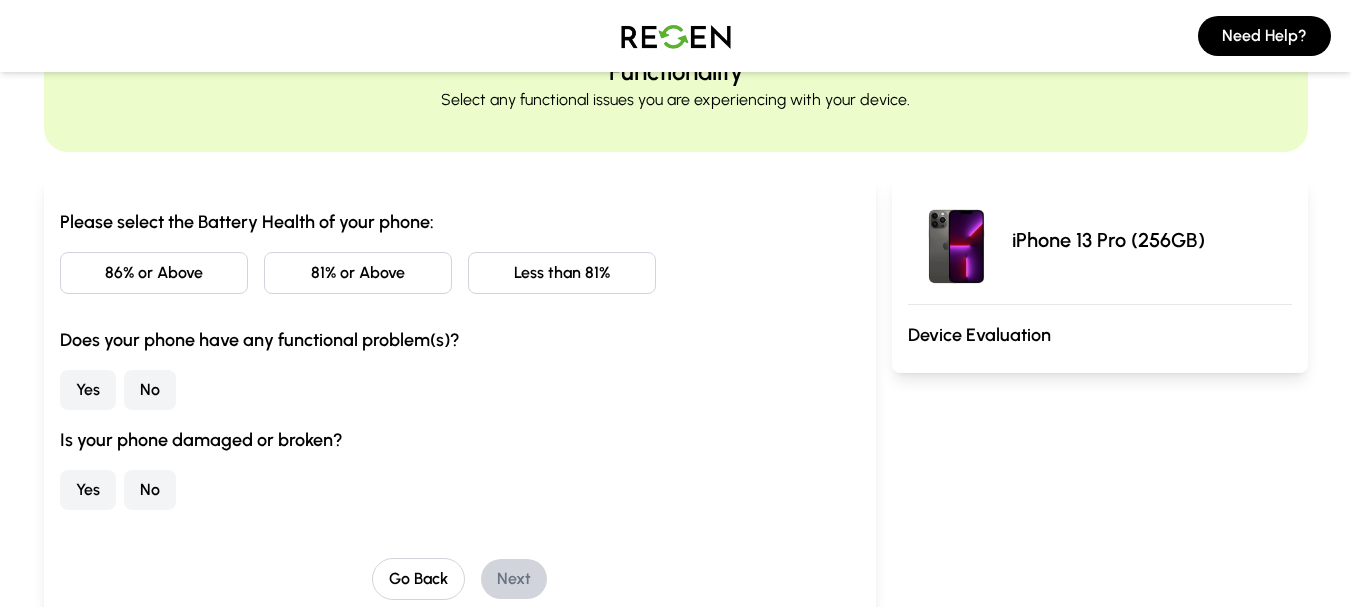 click on "Less than 81%" at bounding box center (562, 273) 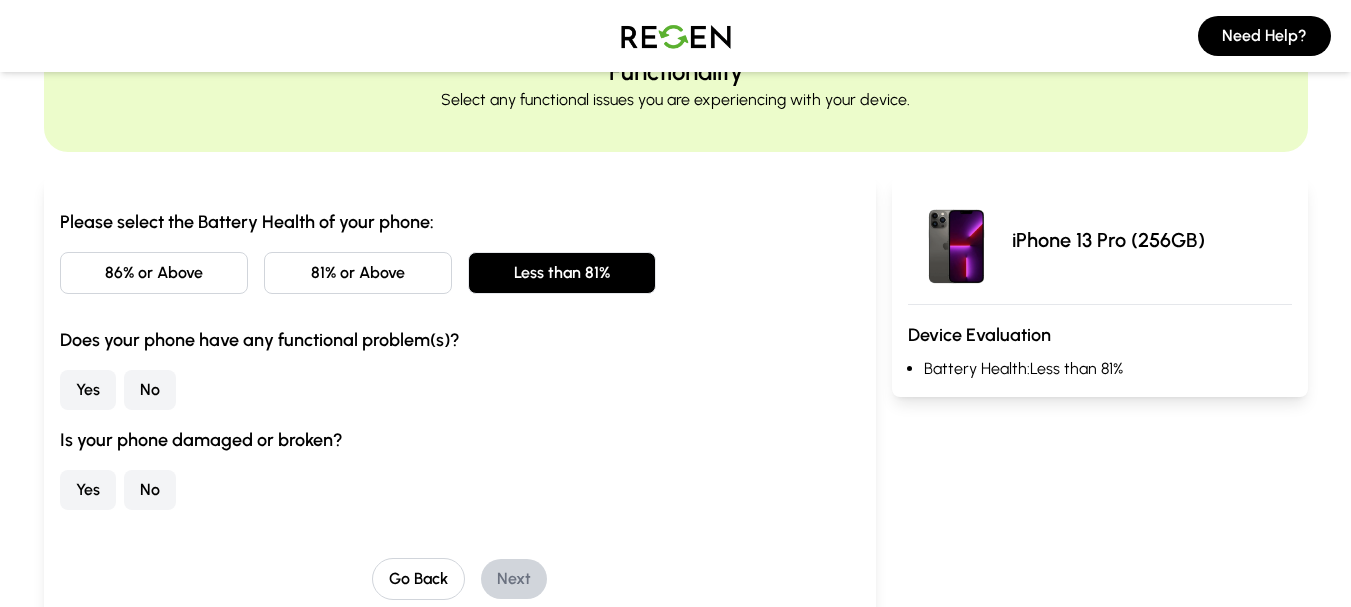 click on "No" at bounding box center [150, 390] 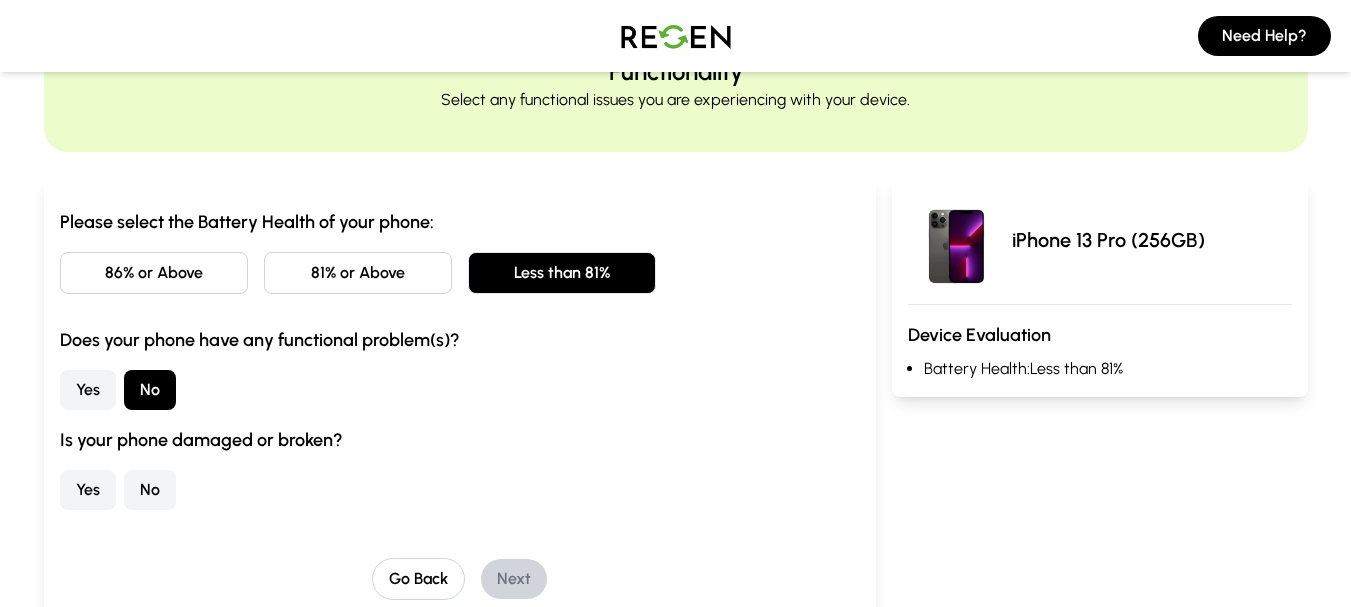 click on "No" at bounding box center (150, 490) 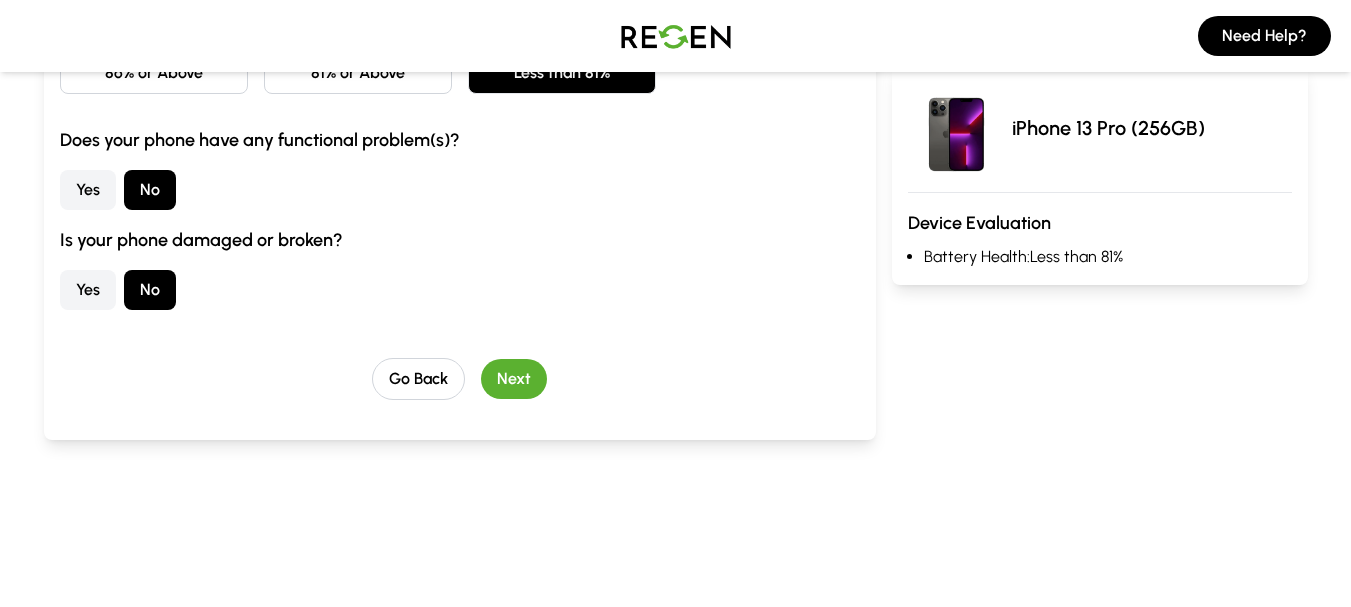 click on "Next" at bounding box center (514, 379) 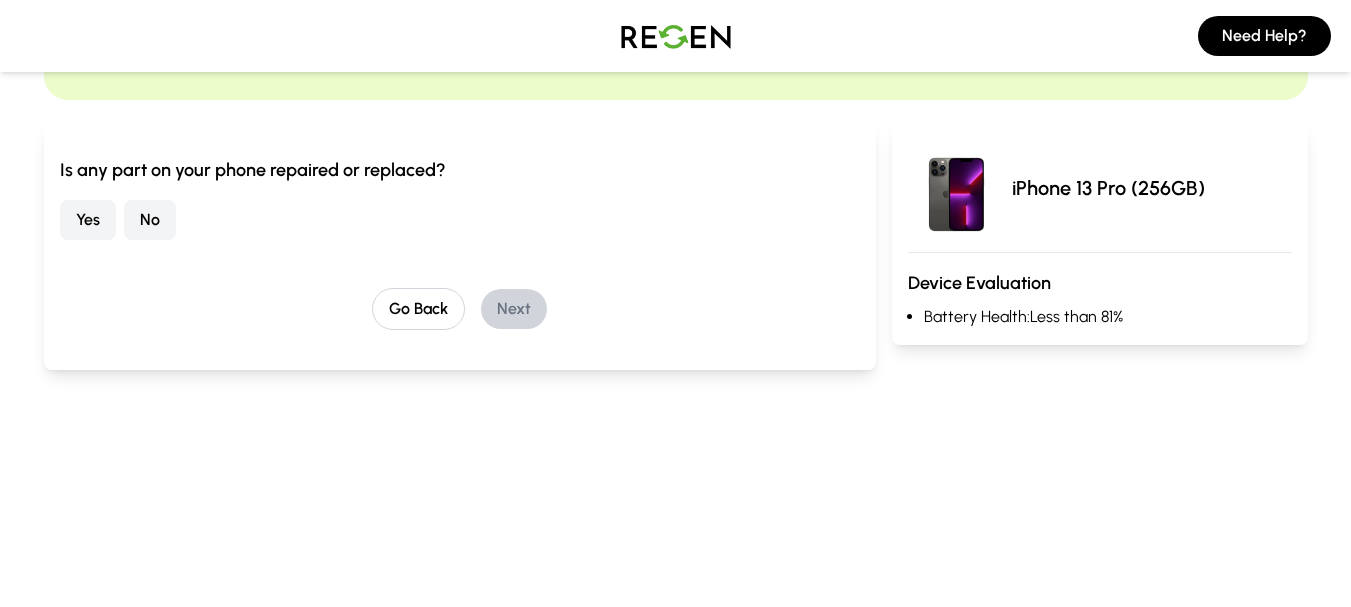 scroll, scrollTop: 0, scrollLeft: 0, axis: both 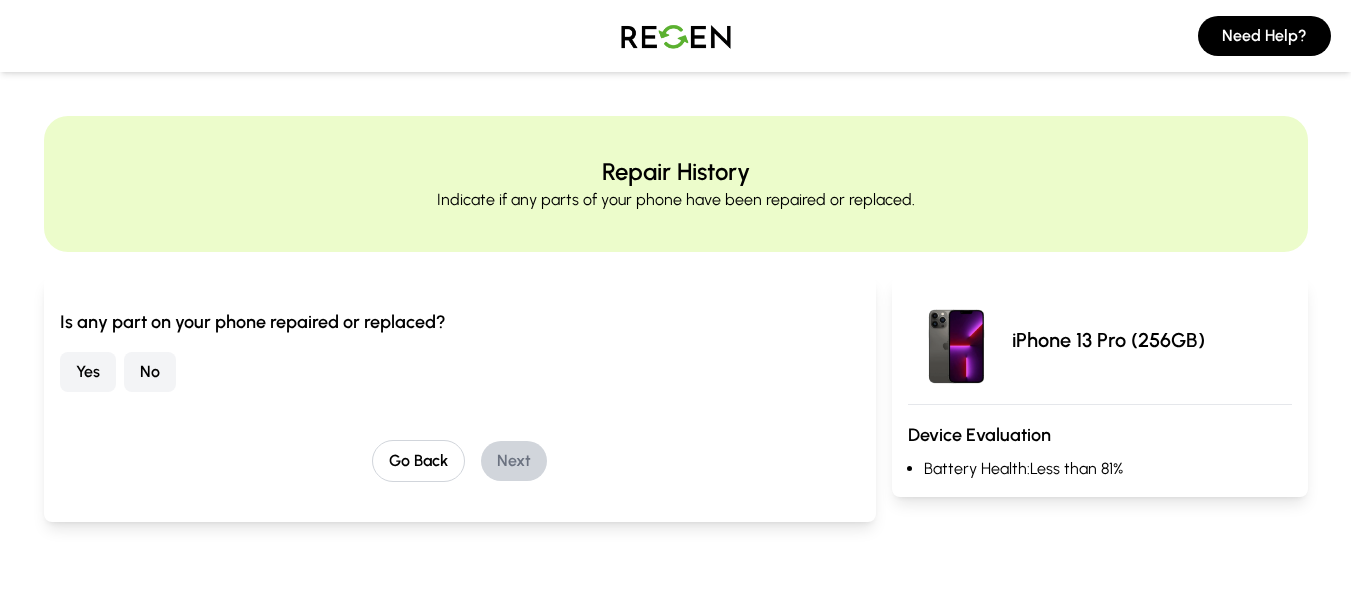 click on "No" at bounding box center [150, 372] 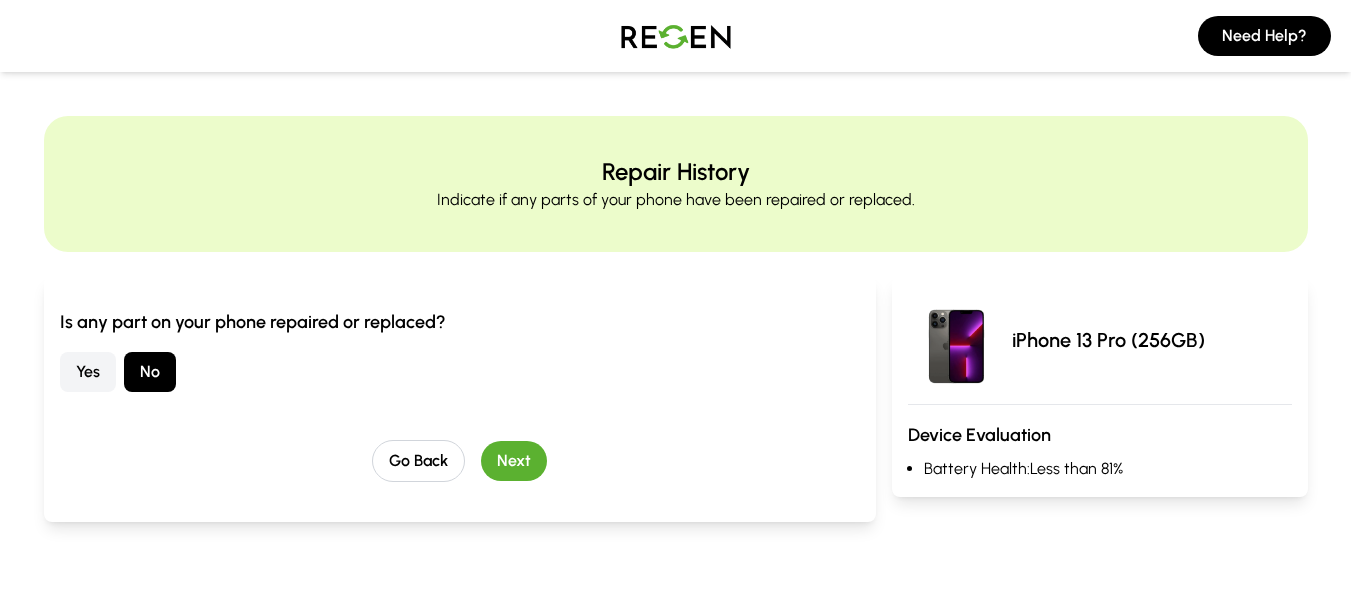 click on "Next" at bounding box center (514, 461) 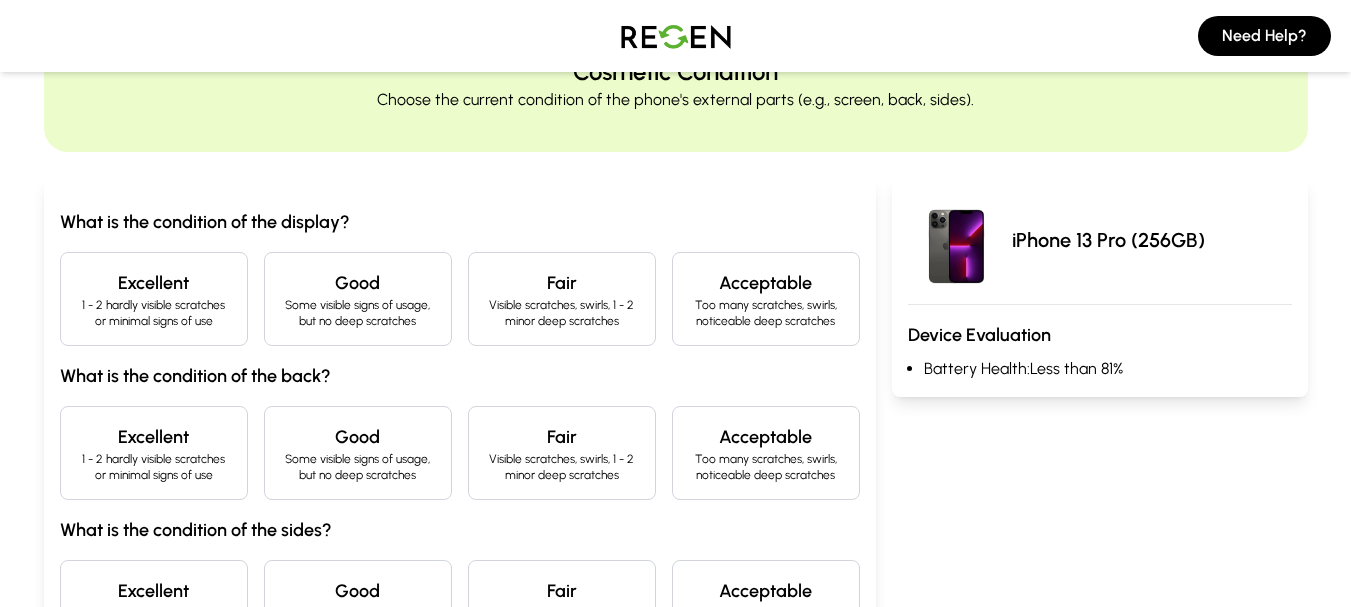 click on "1 - 2 hardly visible scratches or minimal signs of use" at bounding box center [154, 313] 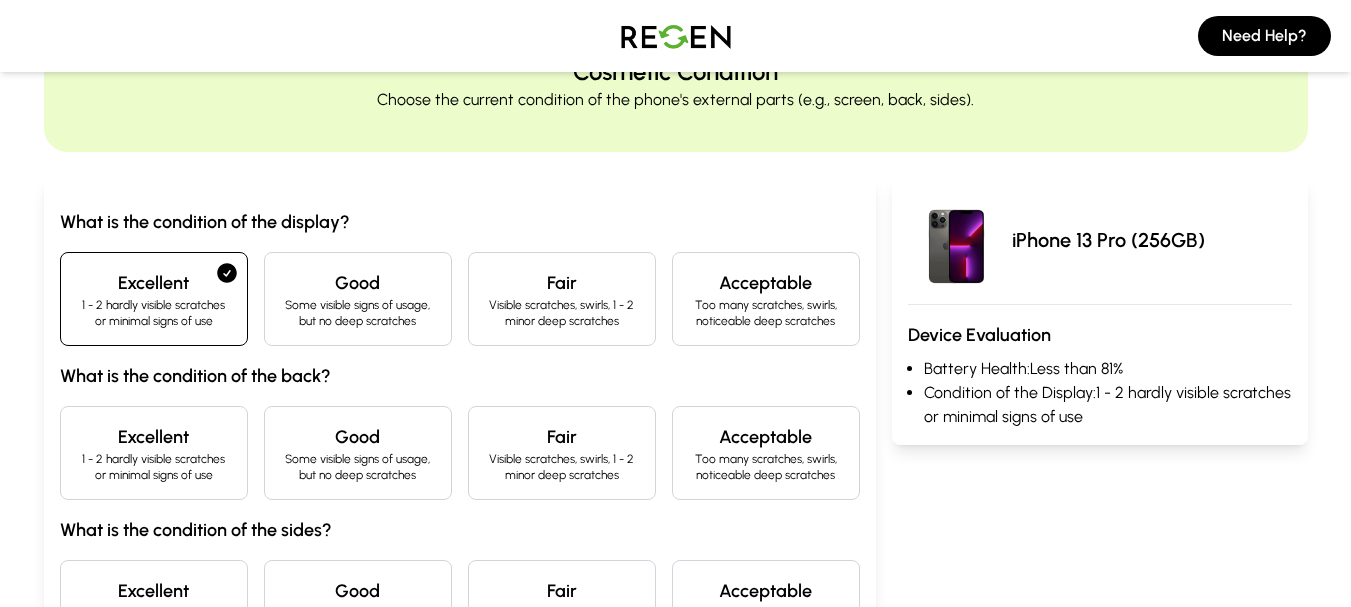 click on "Excellent" at bounding box center (154, 437) 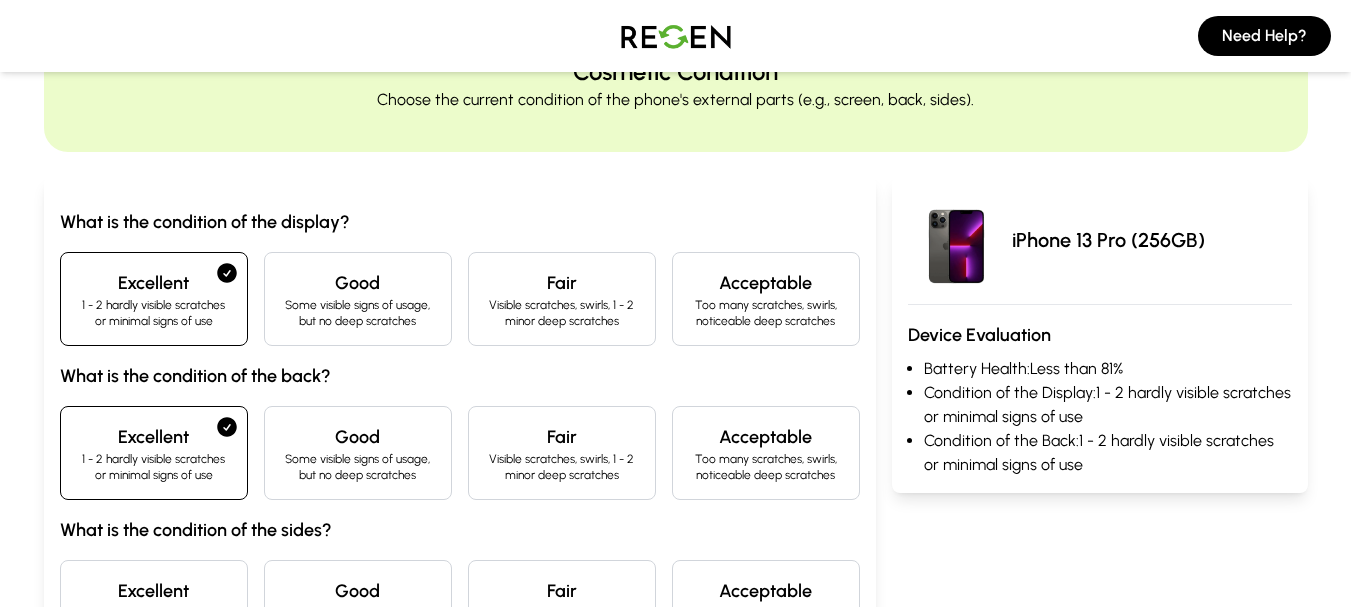 scroll, scrollTop: 300, scrollLeft: 0, axis: vertical 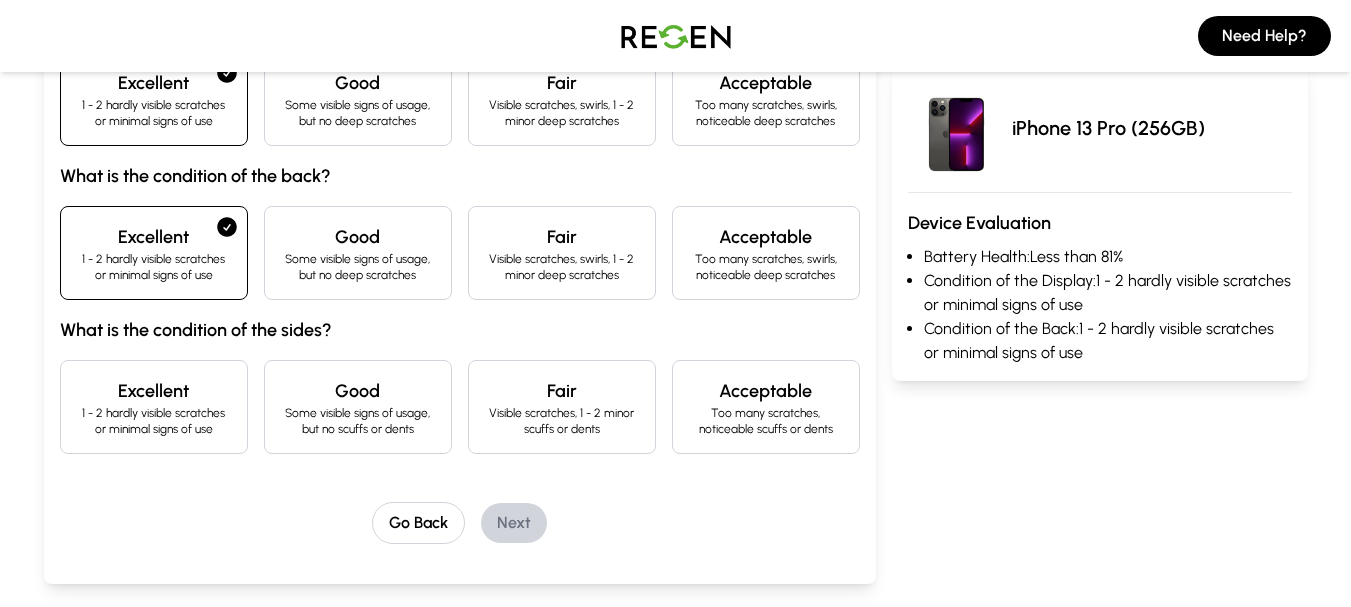 drag, startPoint x: 200, startPoint y: 415, endPoint x: 224, endPoint y: 434, distance: 30.610456 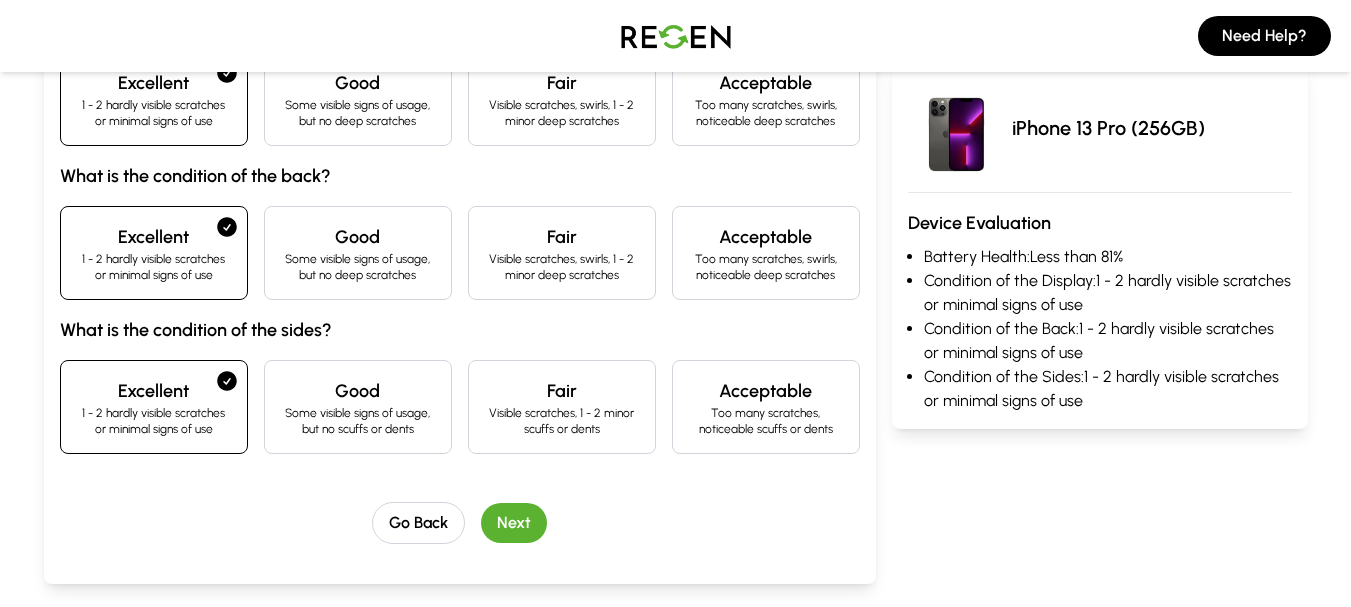 click on "Next" at bounding box center [514, 523] 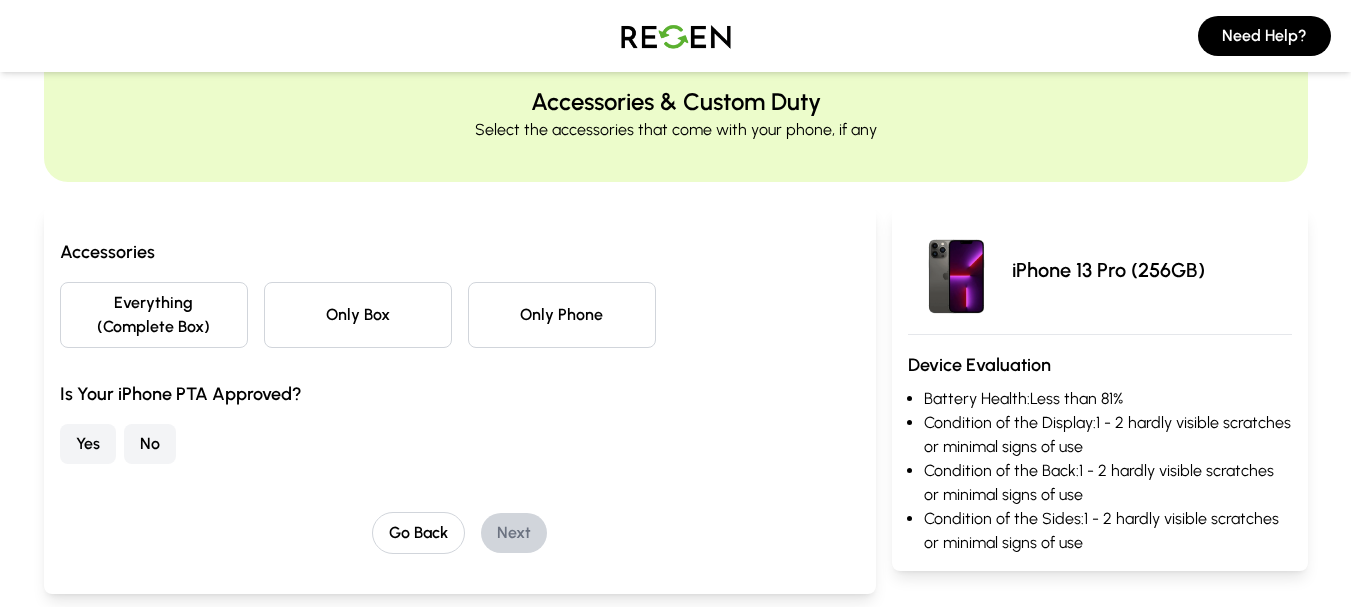 scroll, scrollTop: 100, scrollLeft: 0, axis: vertical 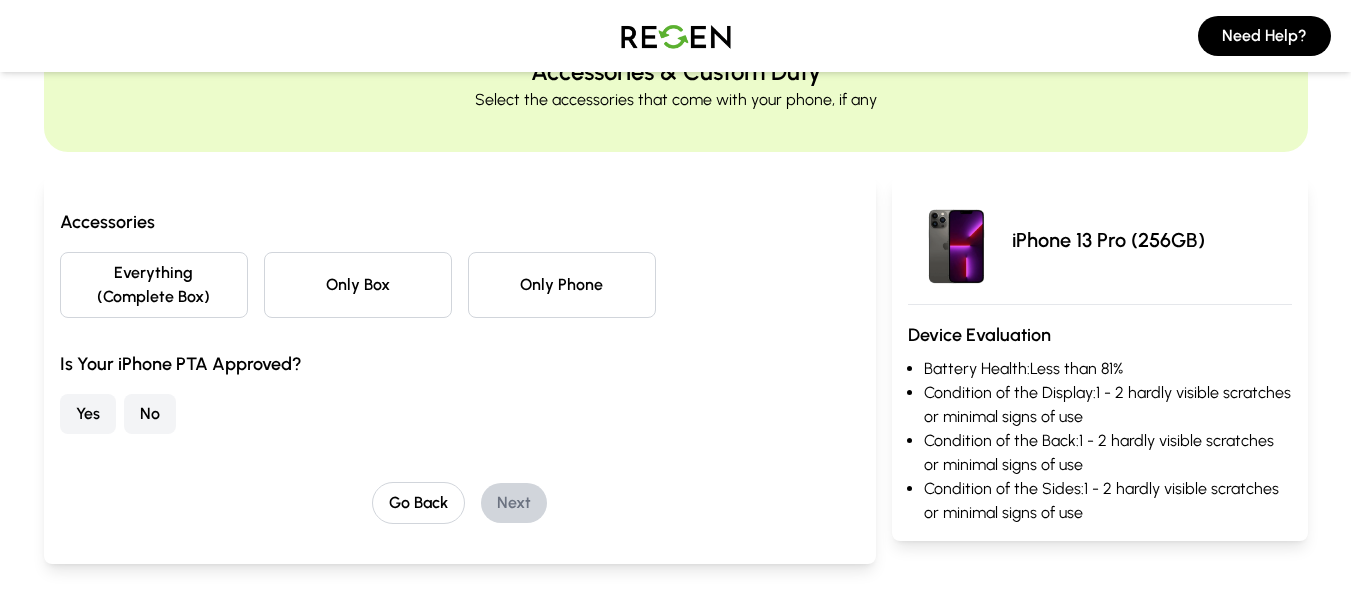 click on "Only Phone" at bounding box center [562, 285] 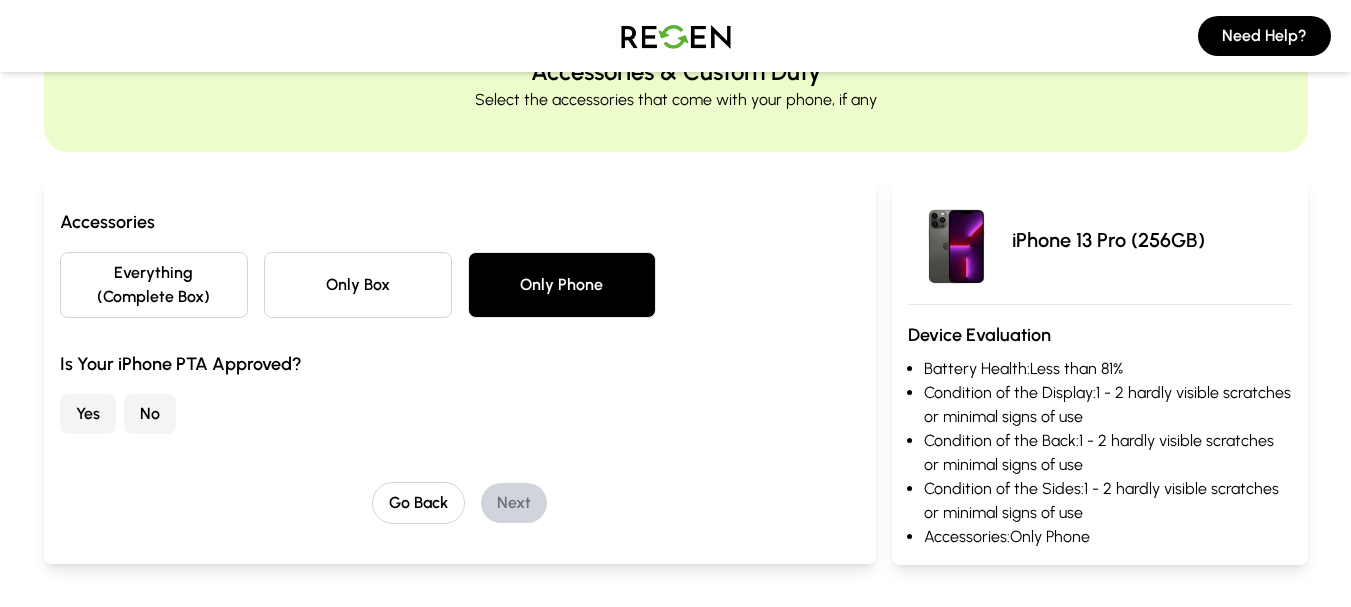 click on "No" at bounding box center [150, 414] 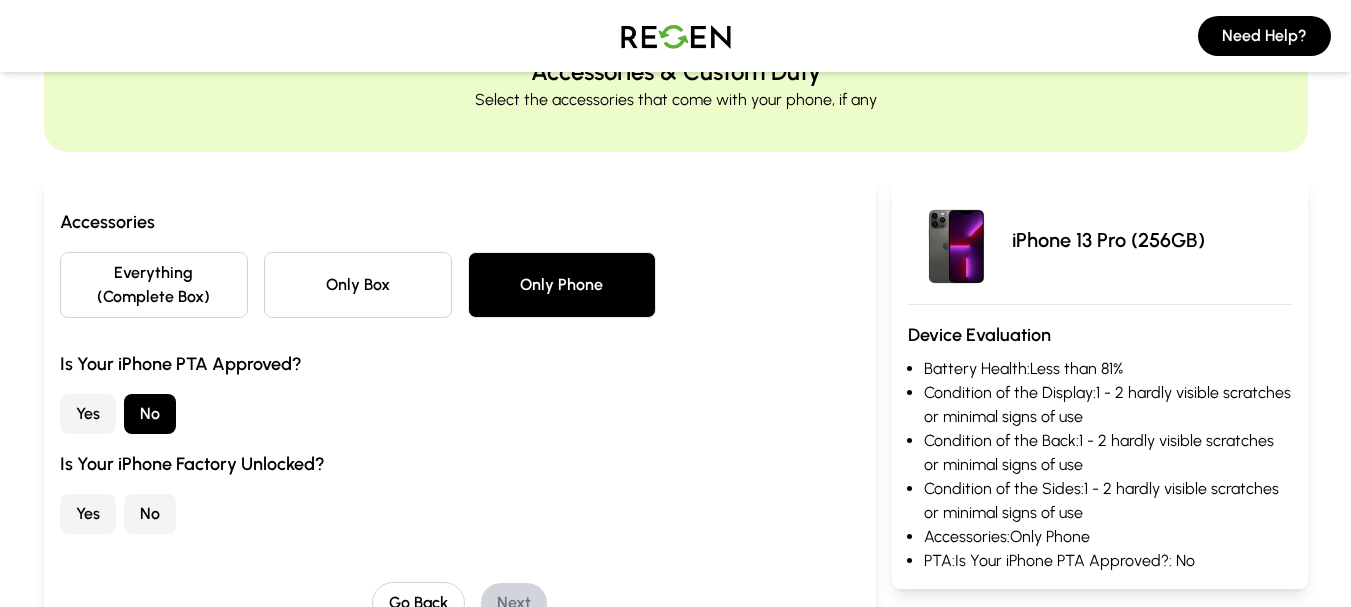 click on "Yes No" at bounding box center (460, 414) 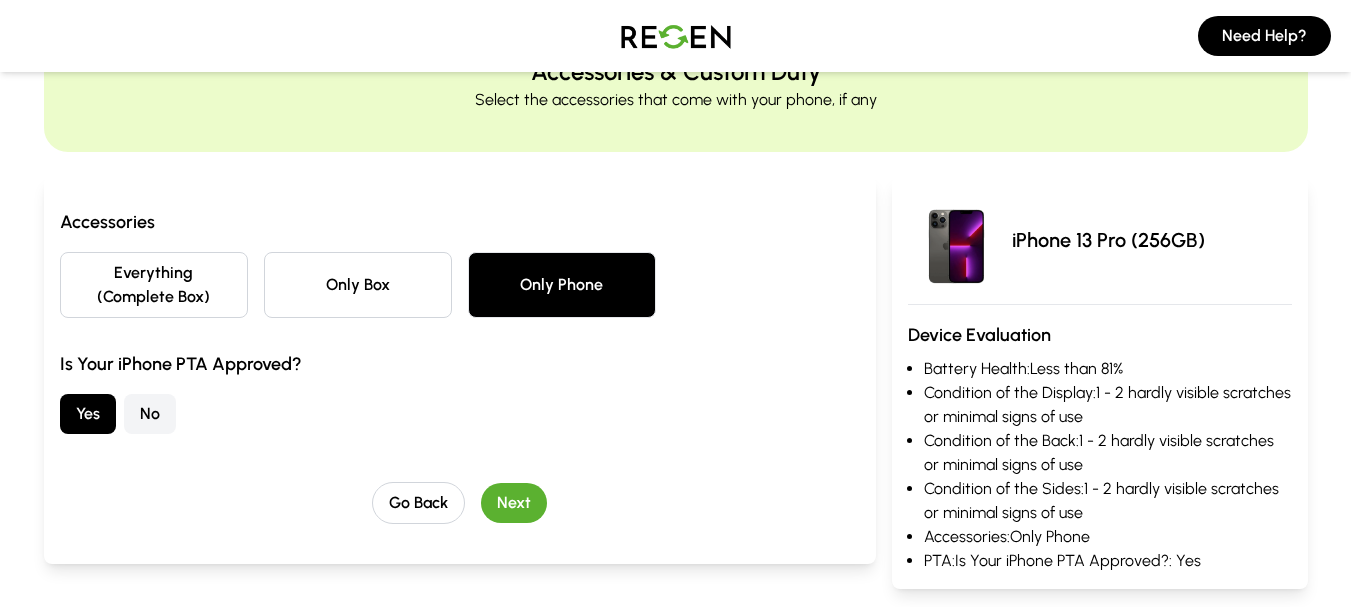 click on "Next" at bounding box center [514, 503] 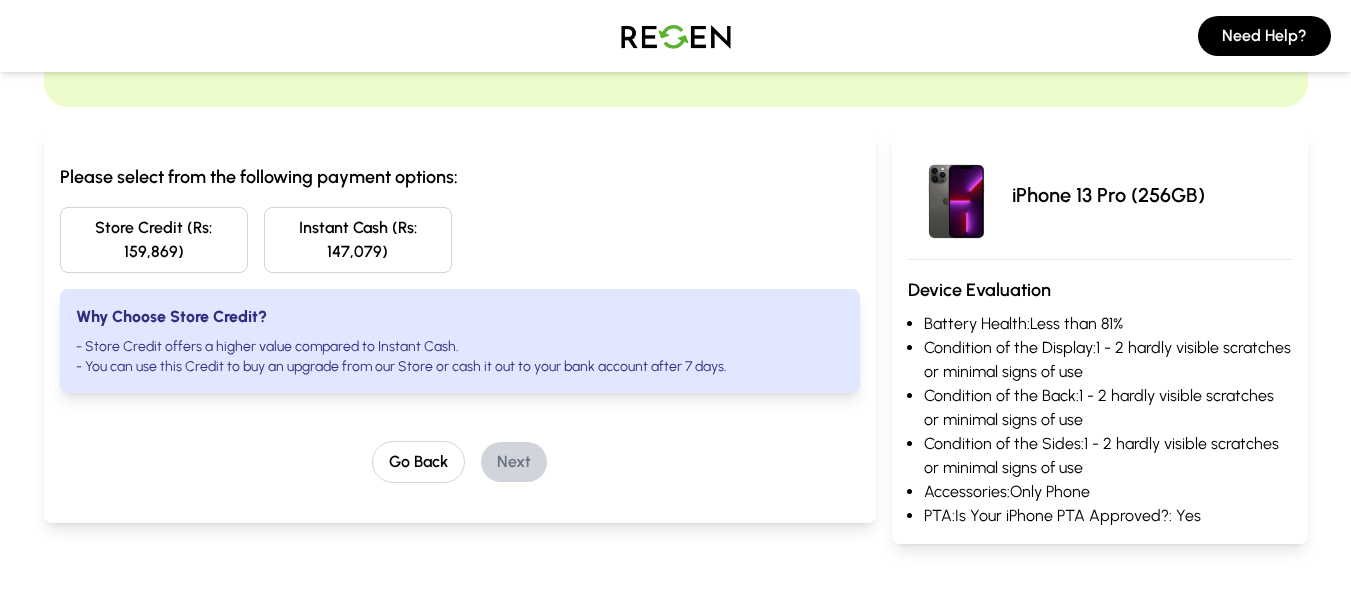 scroll, scrollTop: 100, scrollLeft: 0, axis: vertical 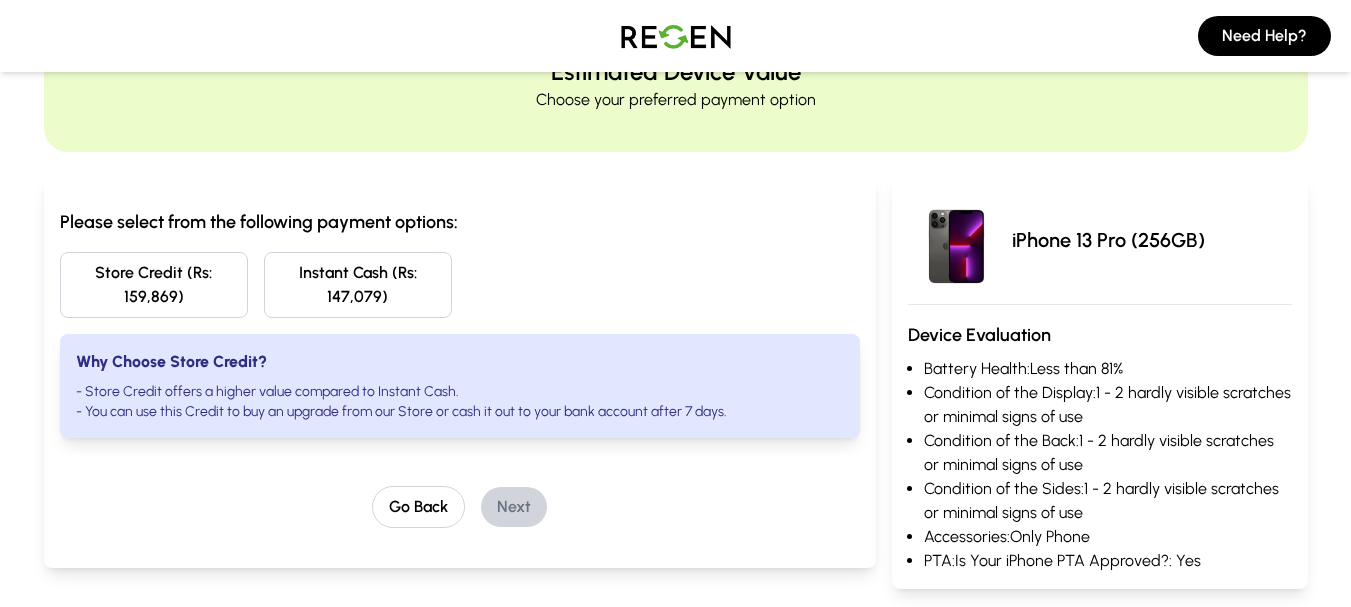 click on "- Store Credit offers a higher value compared to Instant Cash." at bounding box center (460, 392) 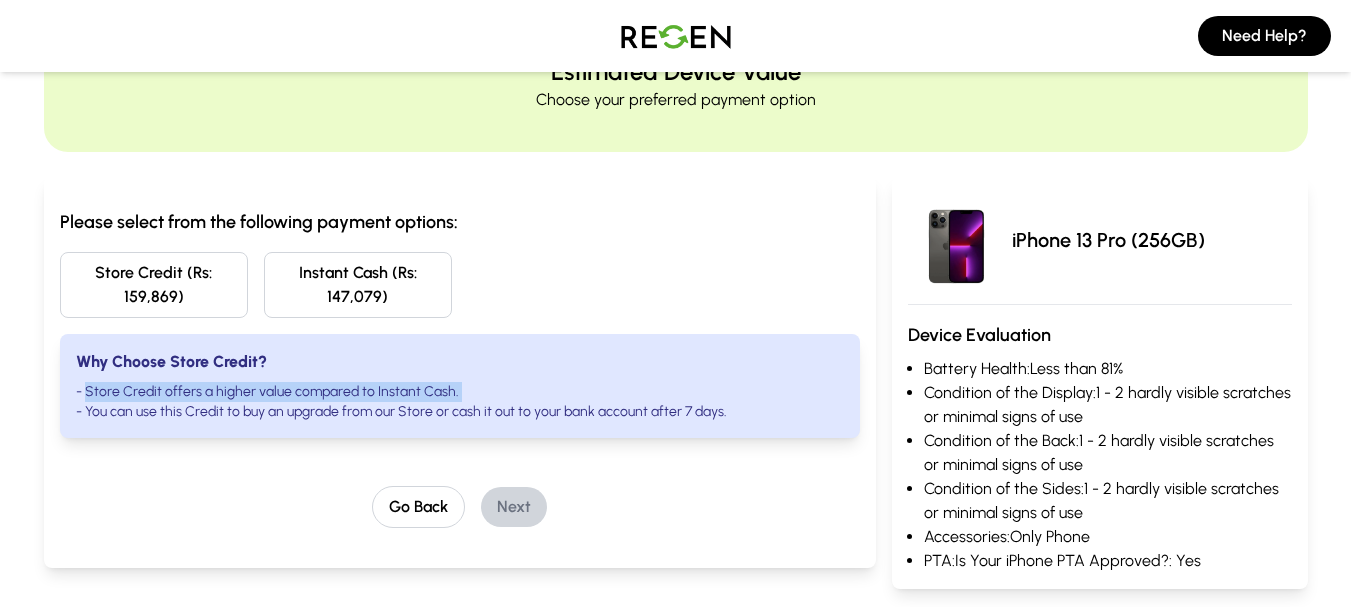 drag, startPoint x: 111, startPoint y: 392, endPoint x: 469, endPoint y: 394, distance: 358.00558 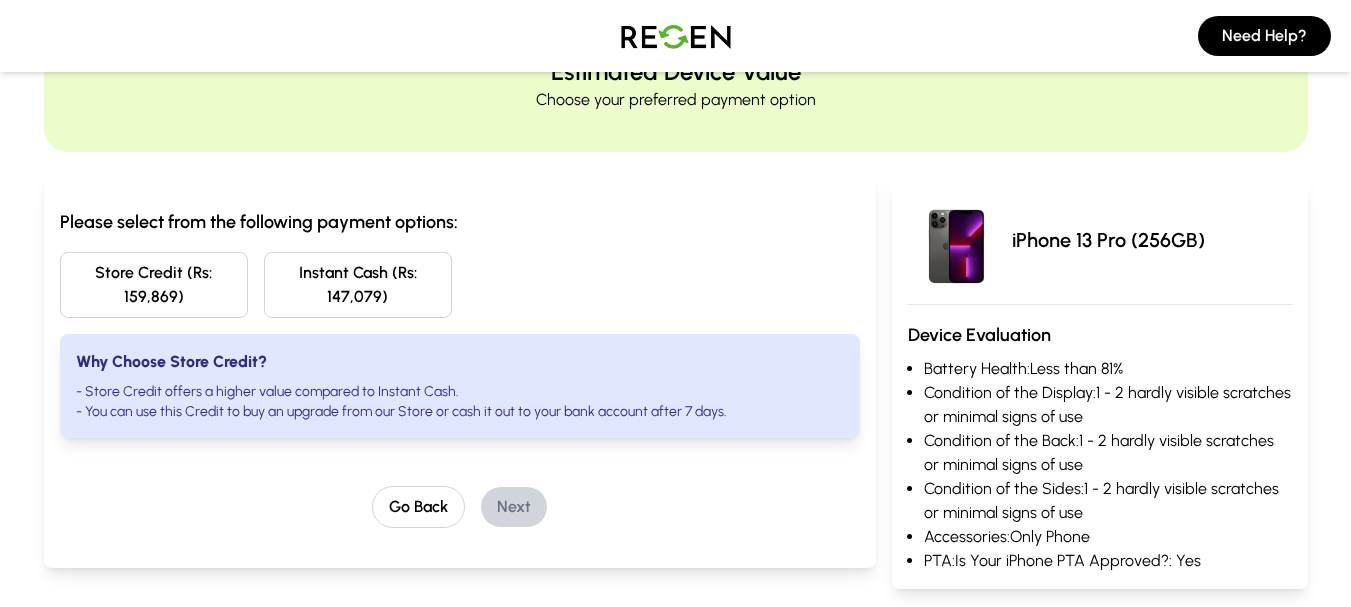 click on "- You can use this Credit to buy an upgrade from our Store or cash it out to your bank account after 7 days." at bounding box center [460, 412] 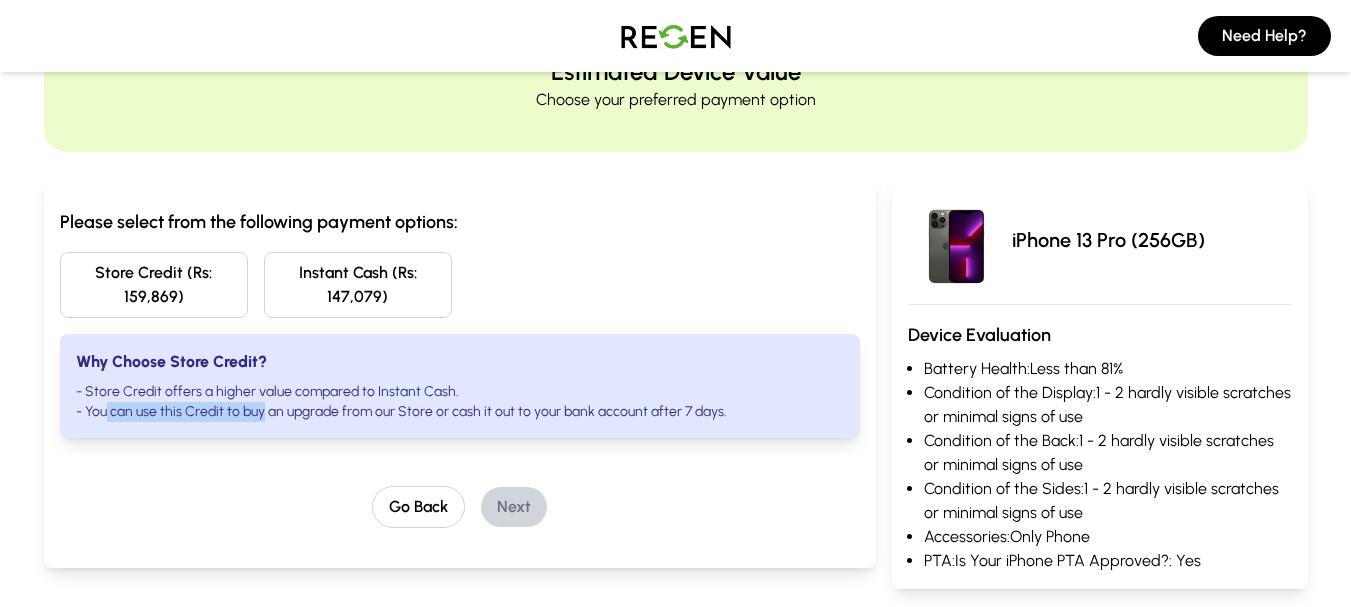 drag, startPoint x: 104, startPoint y: 410, endPoint x: 269, endPoint y: 411, distance: 165.00304 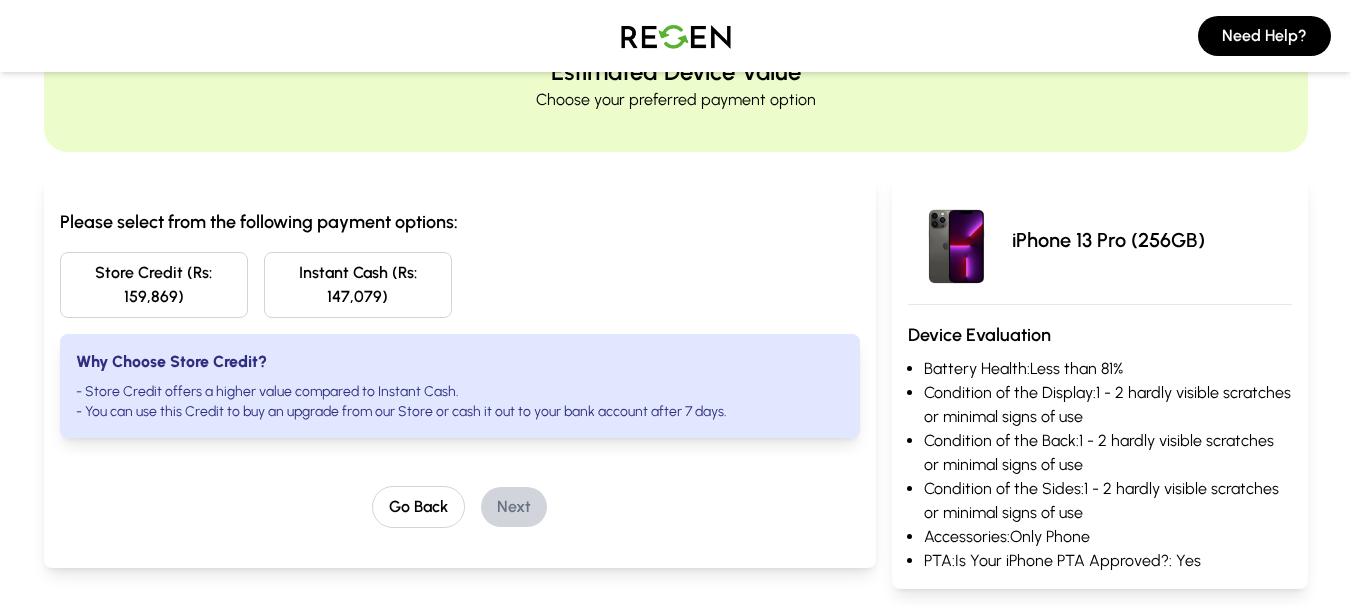 click on "- You can use this Credit to buy an upgrade from our Store or cash it out to your bank account after 7 days." at bounding box center [460, 412] 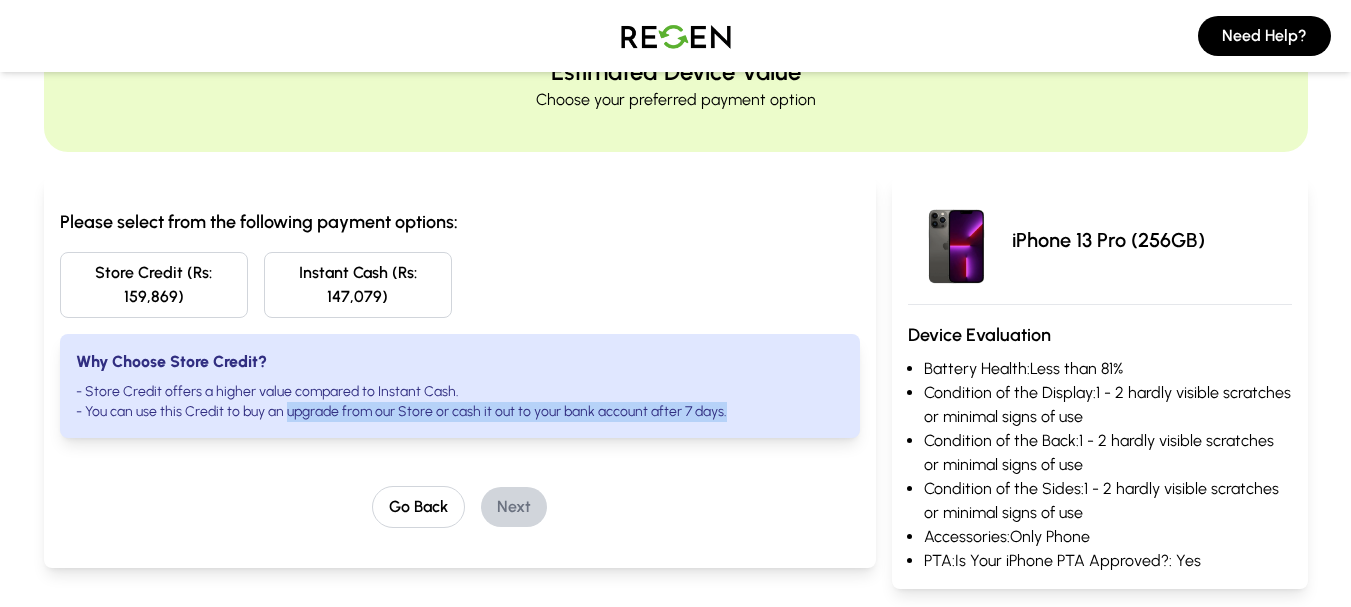 drag, startPoint x: 314, startPoint y: 411, endPoint x: 725, endPoint y: 411, distance: 411 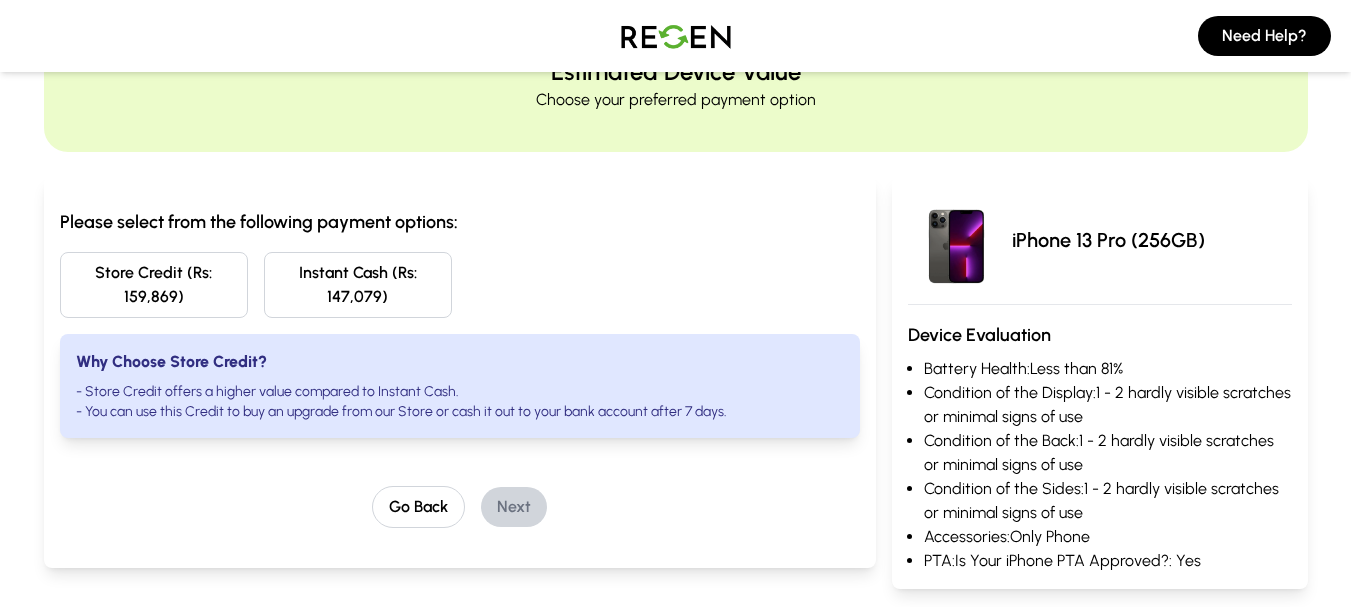 click on "- You can use this Credit to buy an upgrade from our Store or cash it out to your bank account after 7 days." at bounding box center [460, 412] 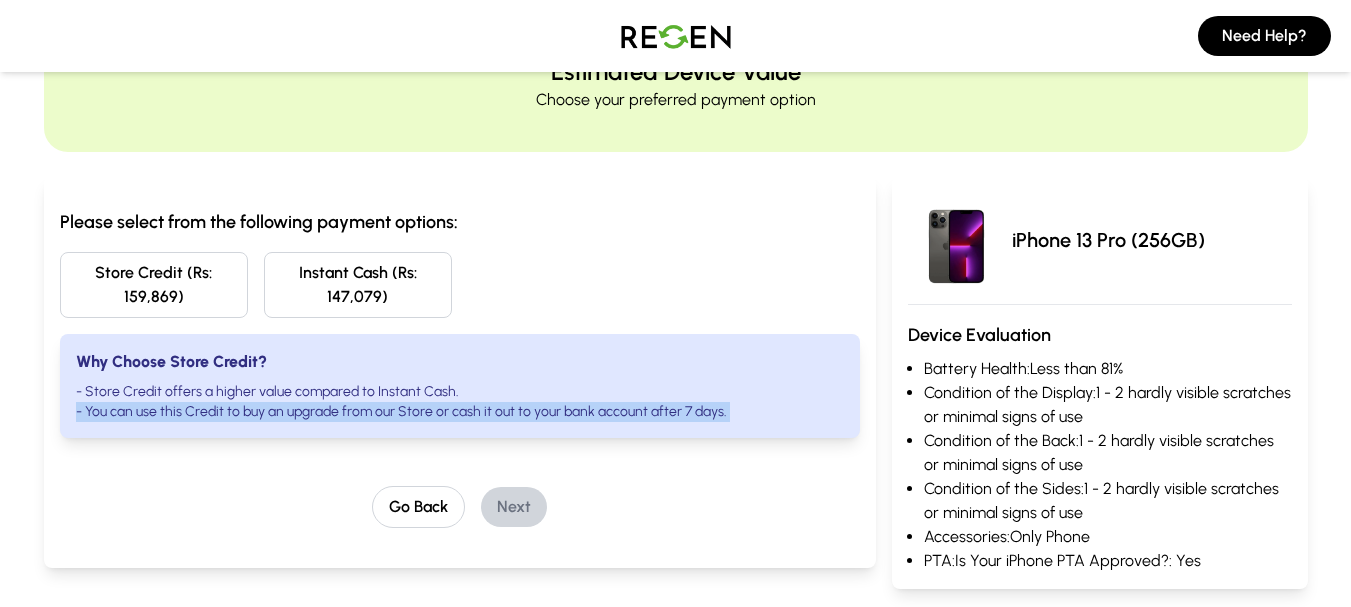 click on "- You can use this Credit to buy an upgrade from our Store or cash it out to your bank account after 7 days." at bounding box center [460, 412] 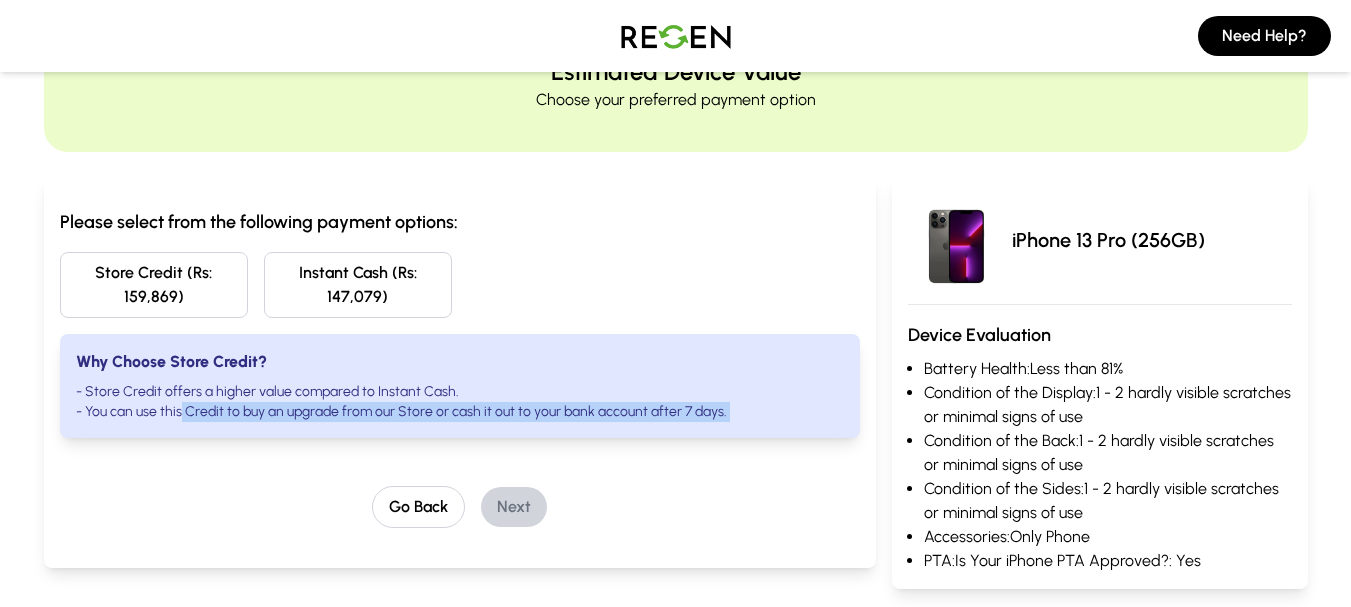 drag, startPoint x: 181, startPoint y: 408, endPoint x: 765, endPoint y: 413, distance: 584.0214 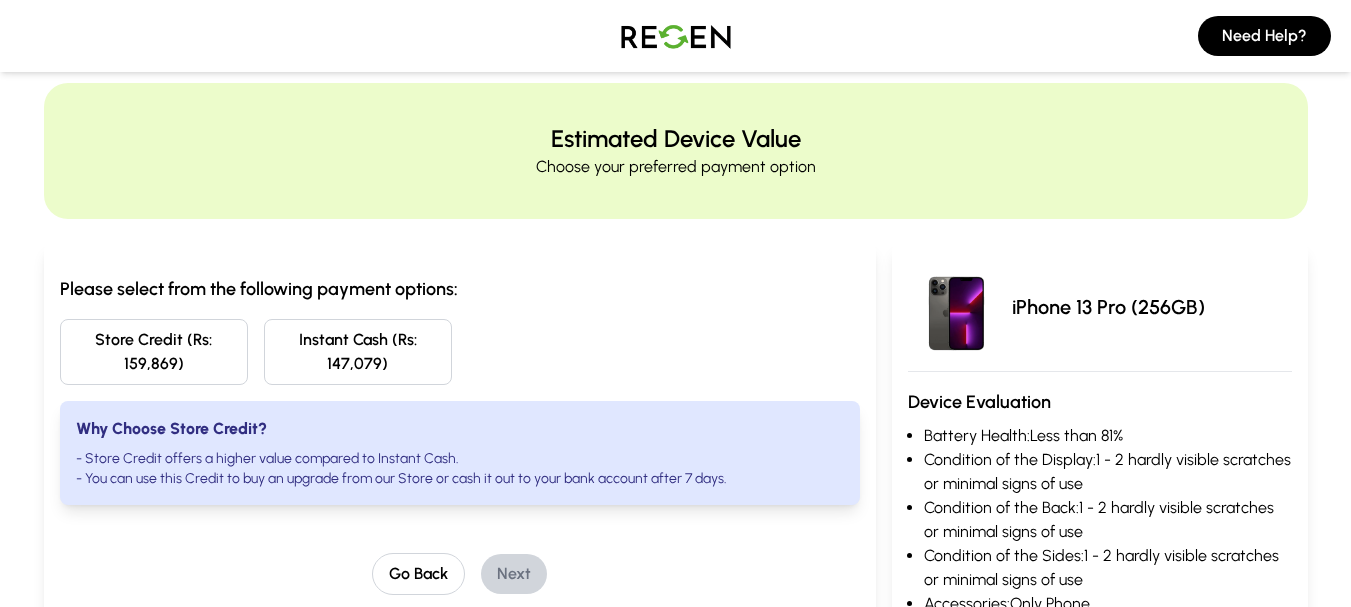 scroll, scrollTop: 0, scrollLeft: 0, axis: both 